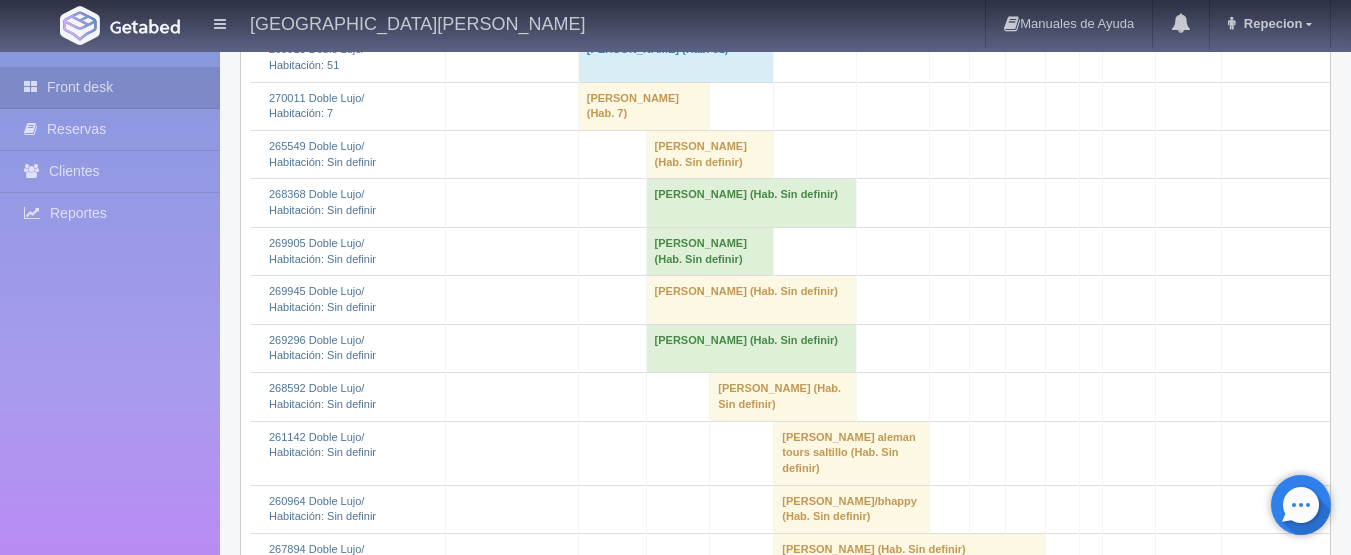 scroll, scrollTop: 1600, scrollLeft: 0, axis: vertical 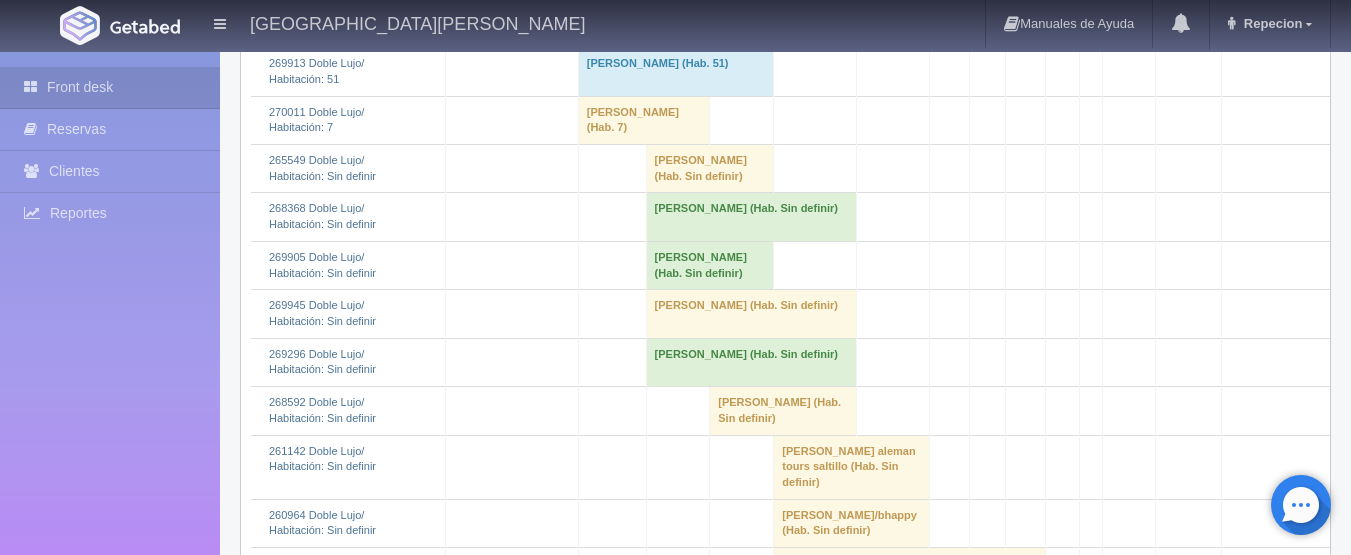 click on "LUIS MANUEL MADRID QUIJADA 												(Hab. Sin definir)" at bounding box center (710, 169) 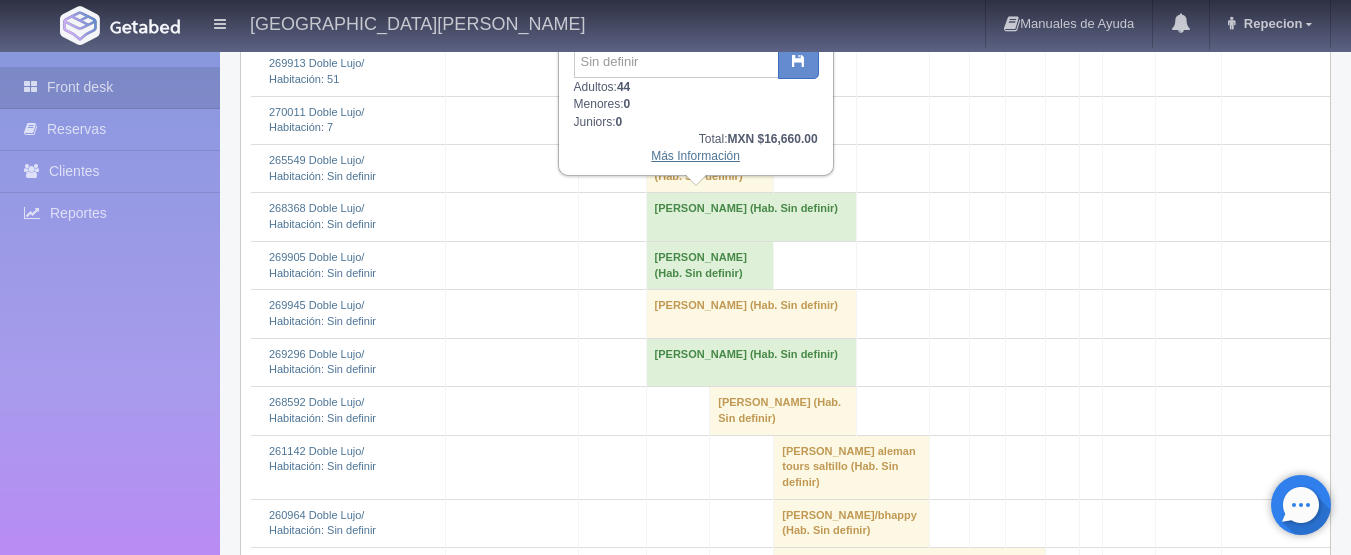 click on "Más Información" at bounding box center [695, 156] 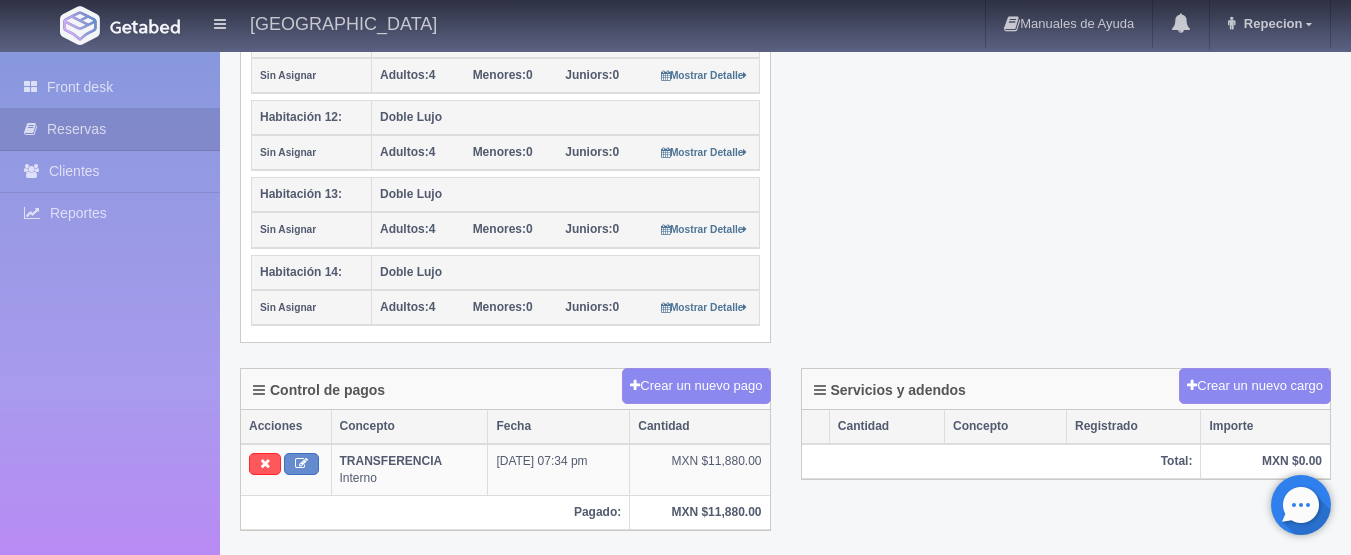scroll, scrollTop: 1300, scrollLeft: 0, axis: vertical 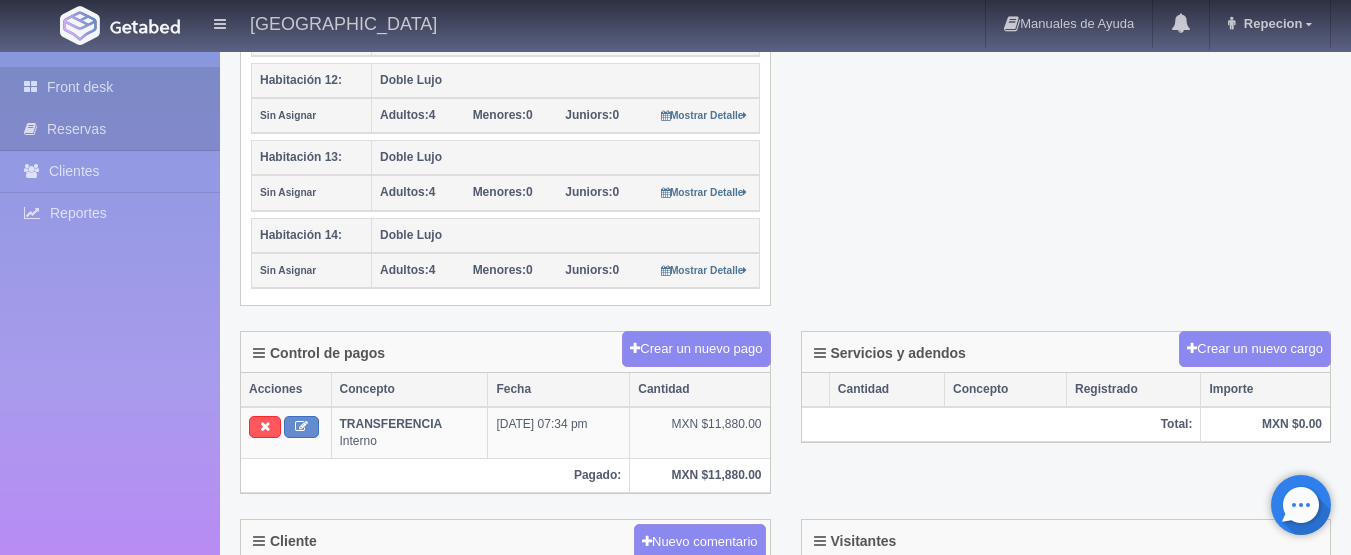 click on "Front desk" at bounding box center [110, 87] 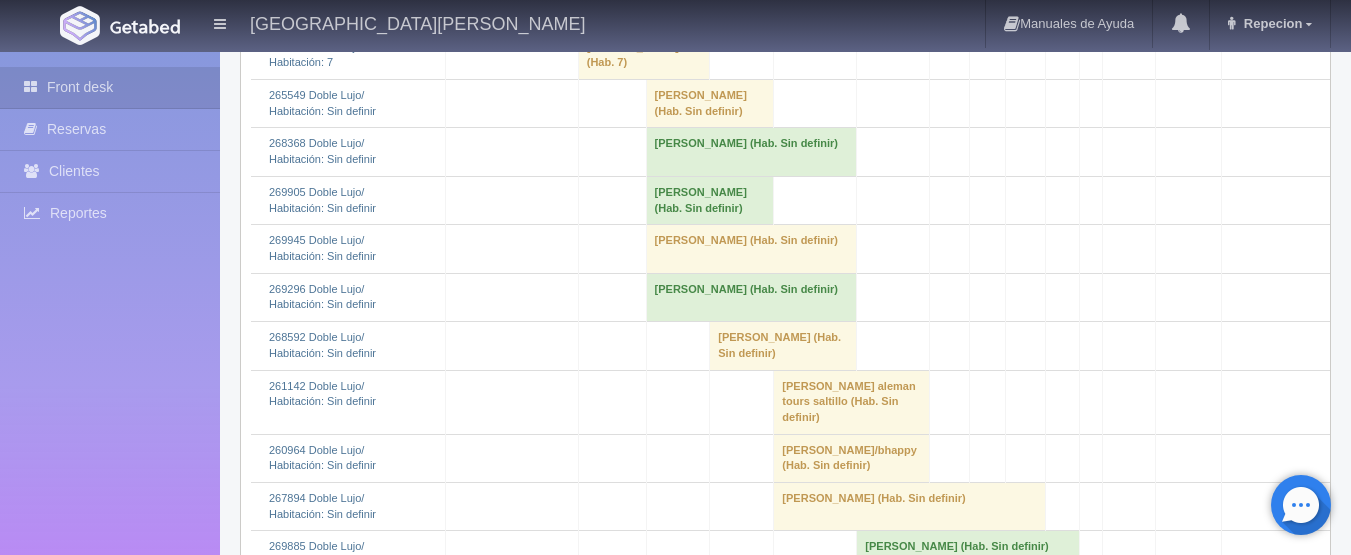scroll, scrollTop: 1700, scrollLeft: 0, axis: vertical 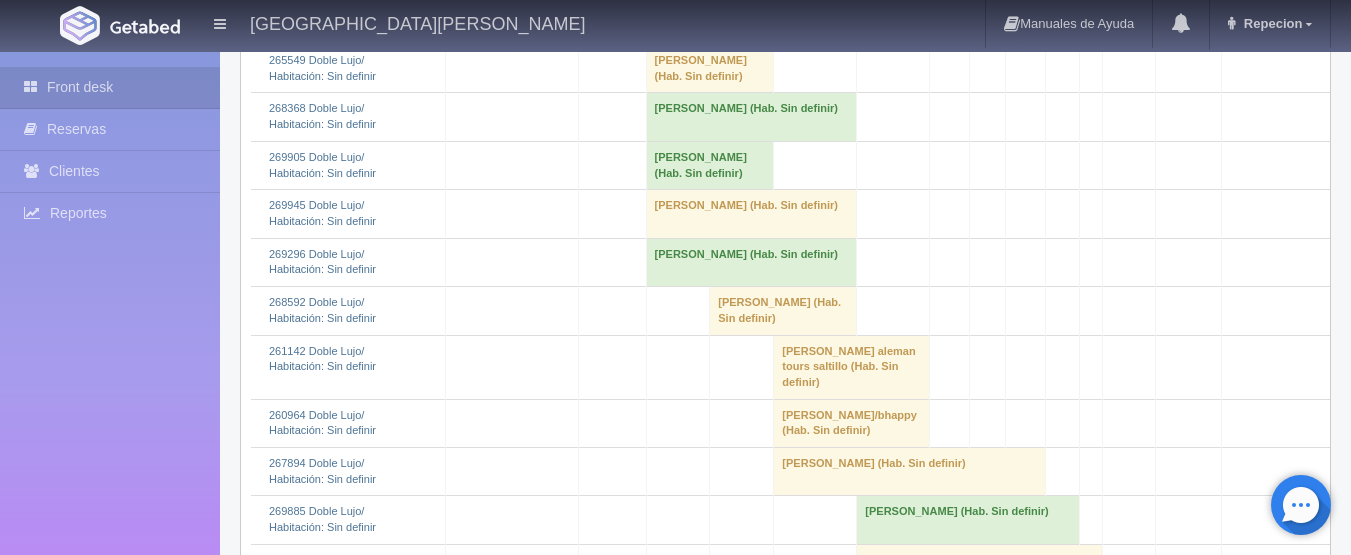 click on "LUIS MANUEL MADRID QUIJADA 												(Hab. Sin definir)" at bounding box center [710, 69] 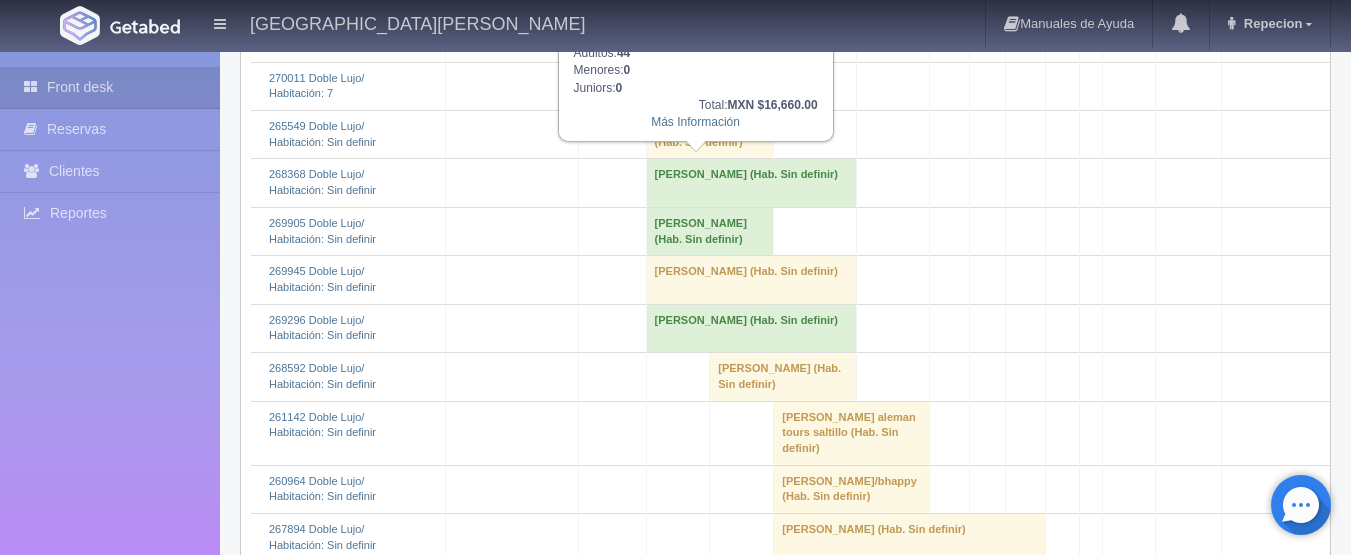 scroll, scrollTop: 1600, scrollLeft: 0, axis: vertical 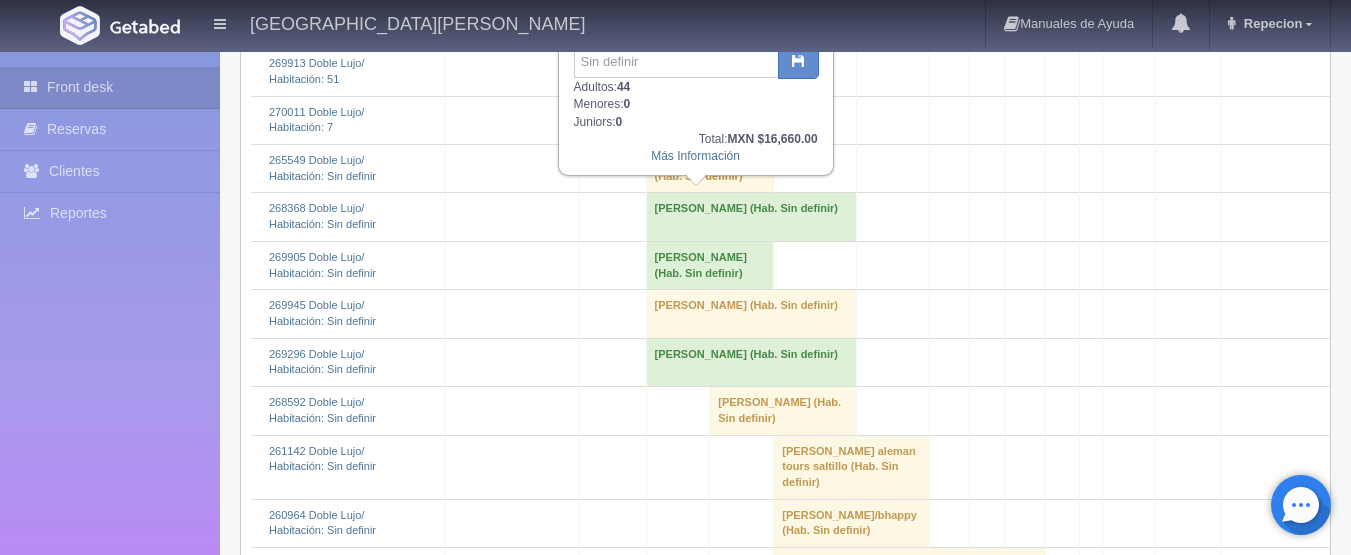 click on "[PERSON_NAME] 												(Hab. Sin definir)" at bounding box center [751, 217] 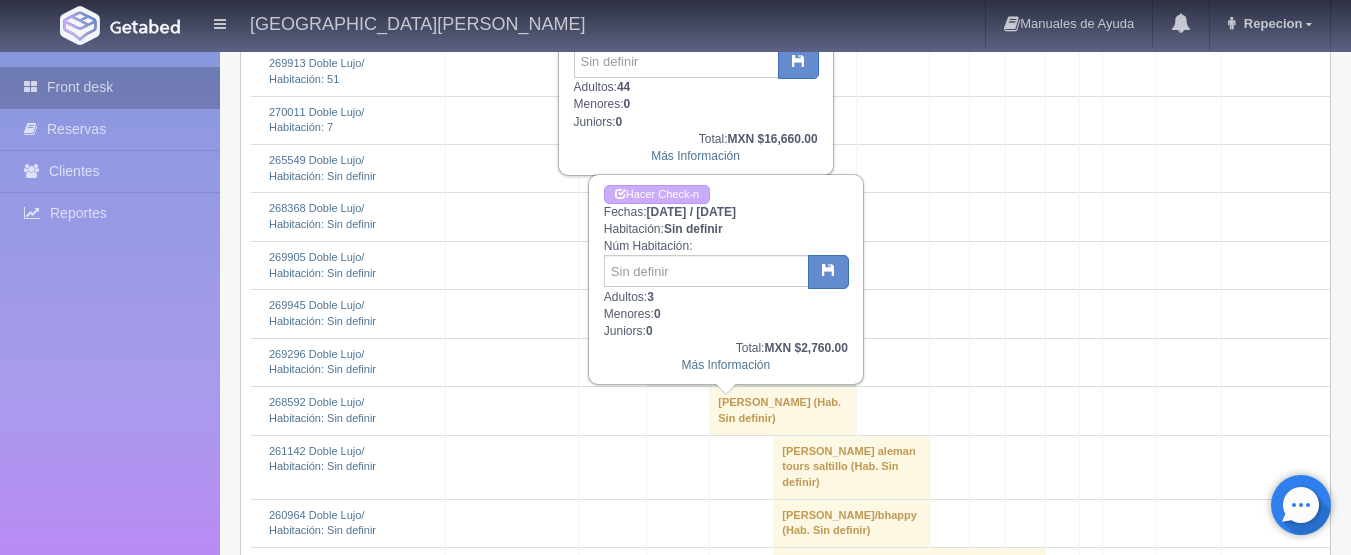 click on "Front desk" at bounding box center [110, 87] 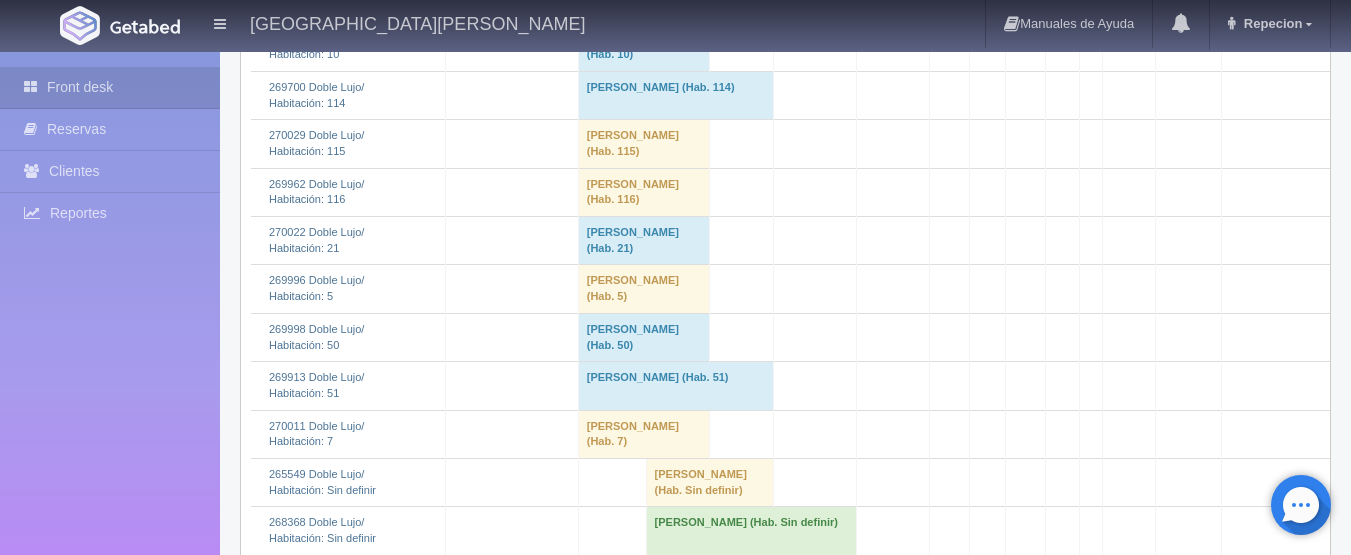 scroll, scrollTop: 1400, scrollLeft: 0, axis: vertical 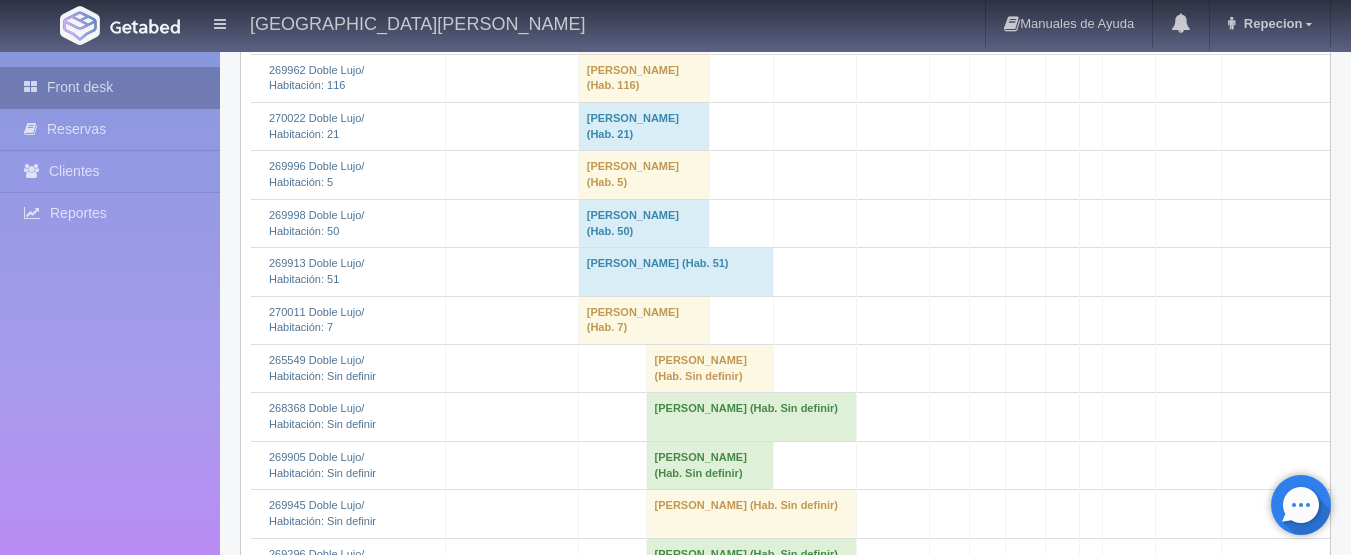 click on "Front desk" at bounding box center [110, 87] 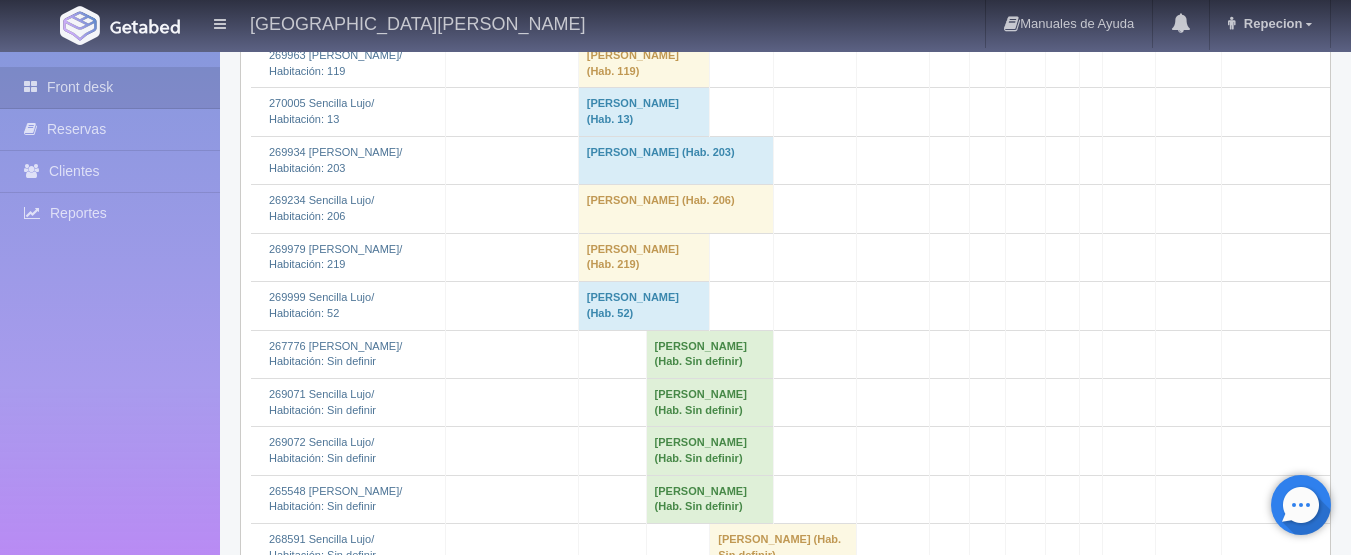 scroll, scrollTop: 4200, scrollLeft: 0, axis: vertical 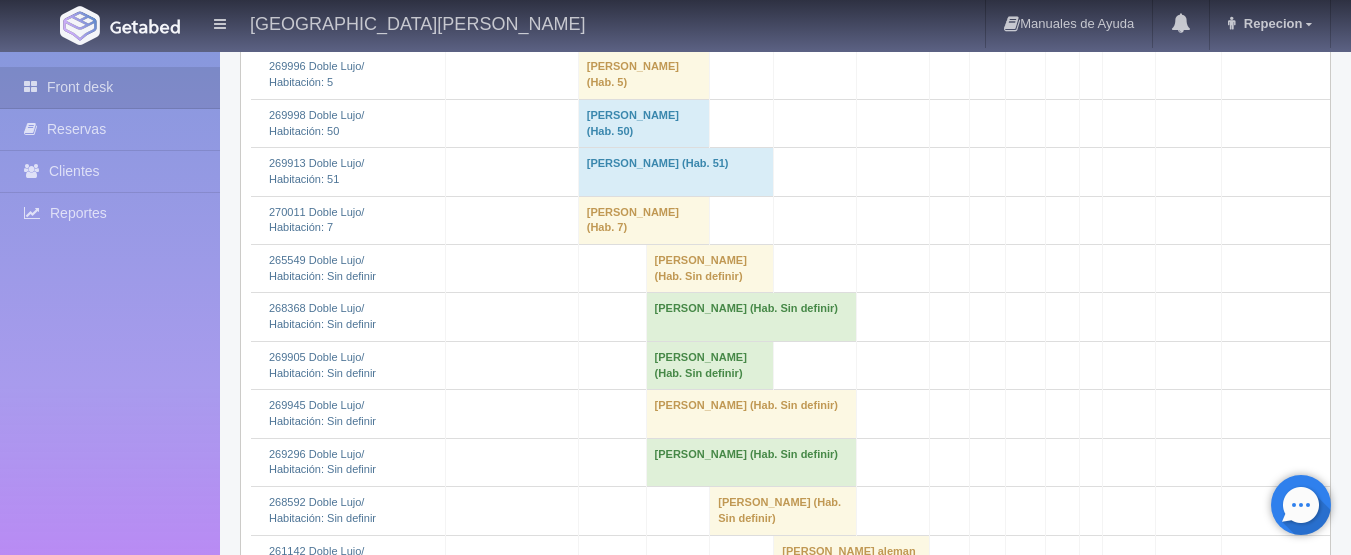 click on "[PERSON_NAME] 												(Hab. Sin definir)" at bounding box center [710, 269] 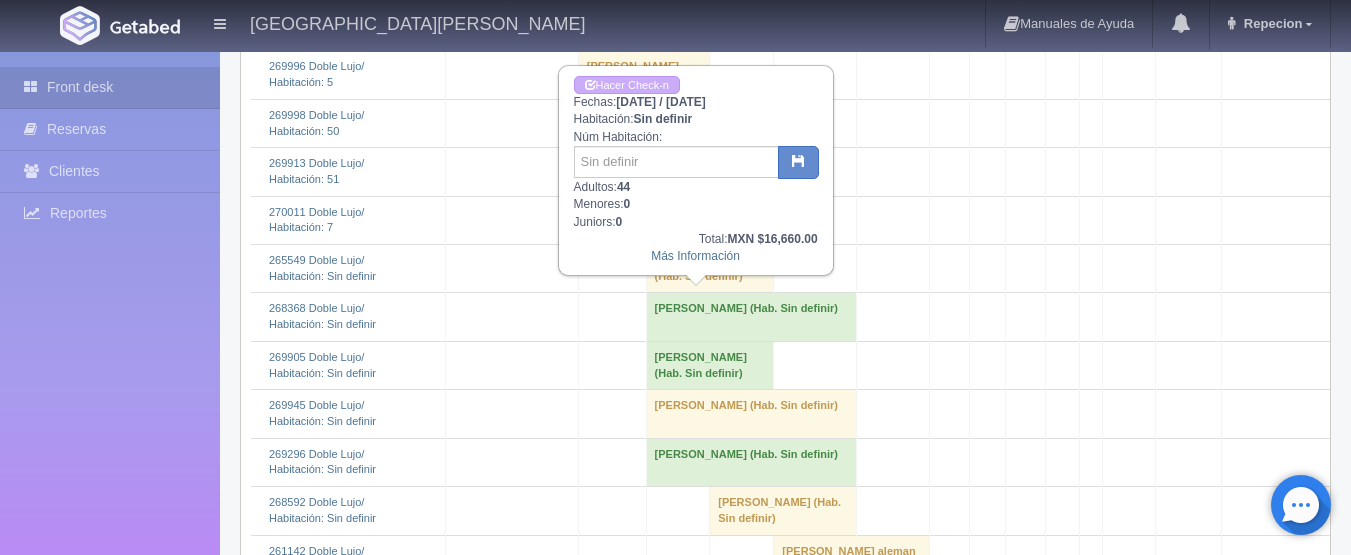 click on "[PERSON_NAME] 												(Hab. Sin definir)" at bounding box center (710, 269) 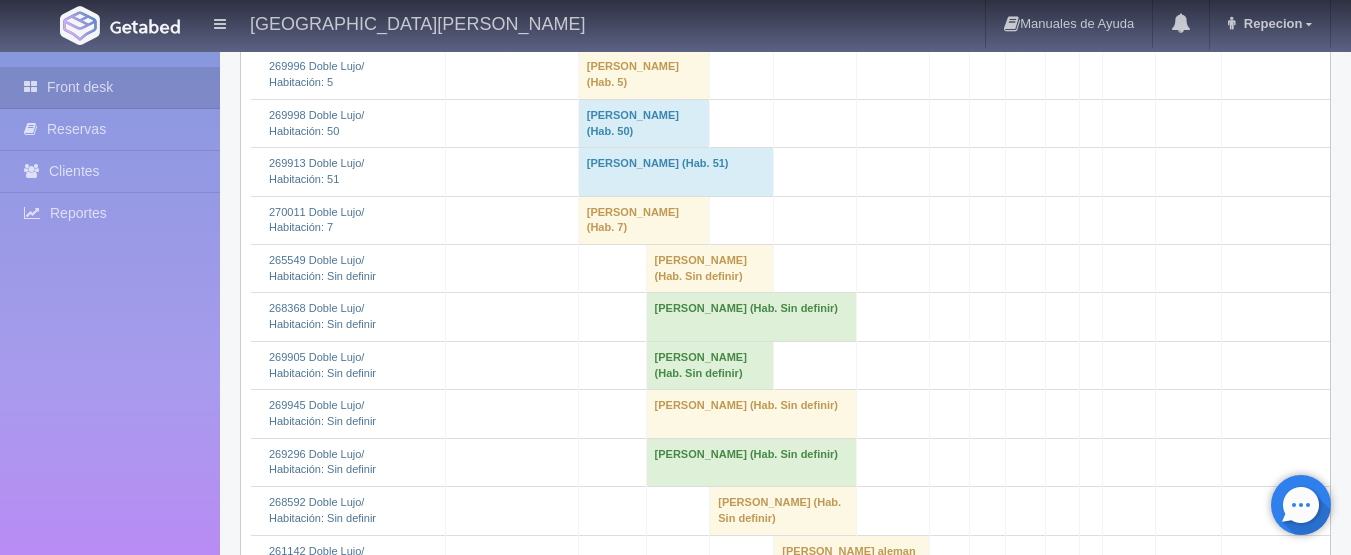 click on "alma rosa martinez 												(Hab. Sin definir)" at bounding box center (751, 317) 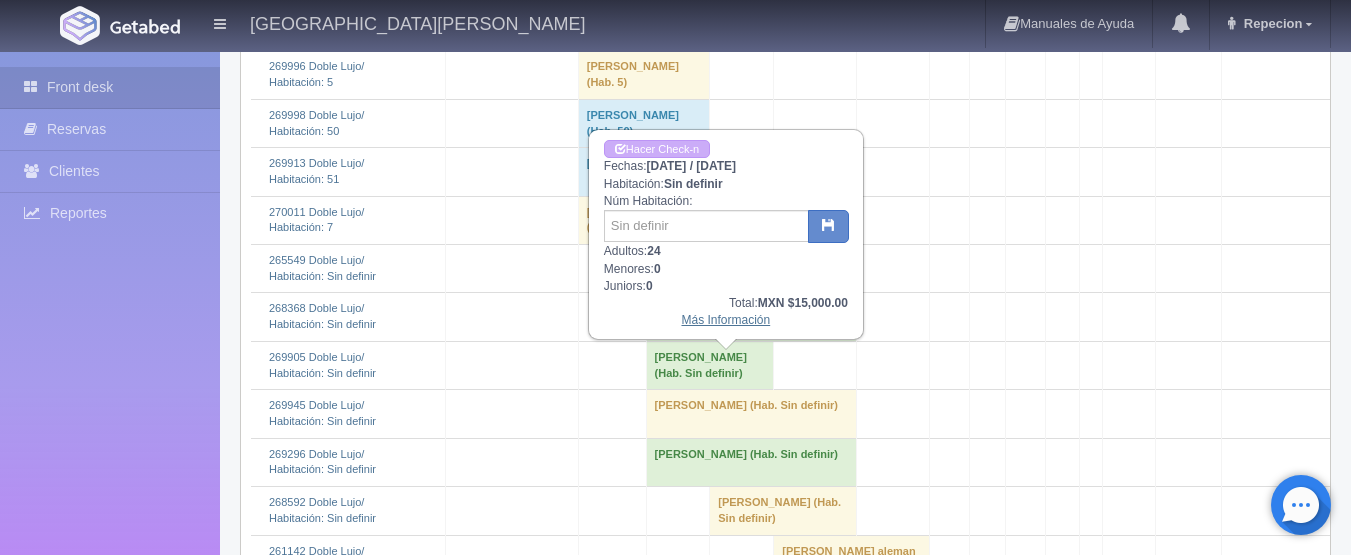 click on "Más Información" at bounding box center (725, 320) 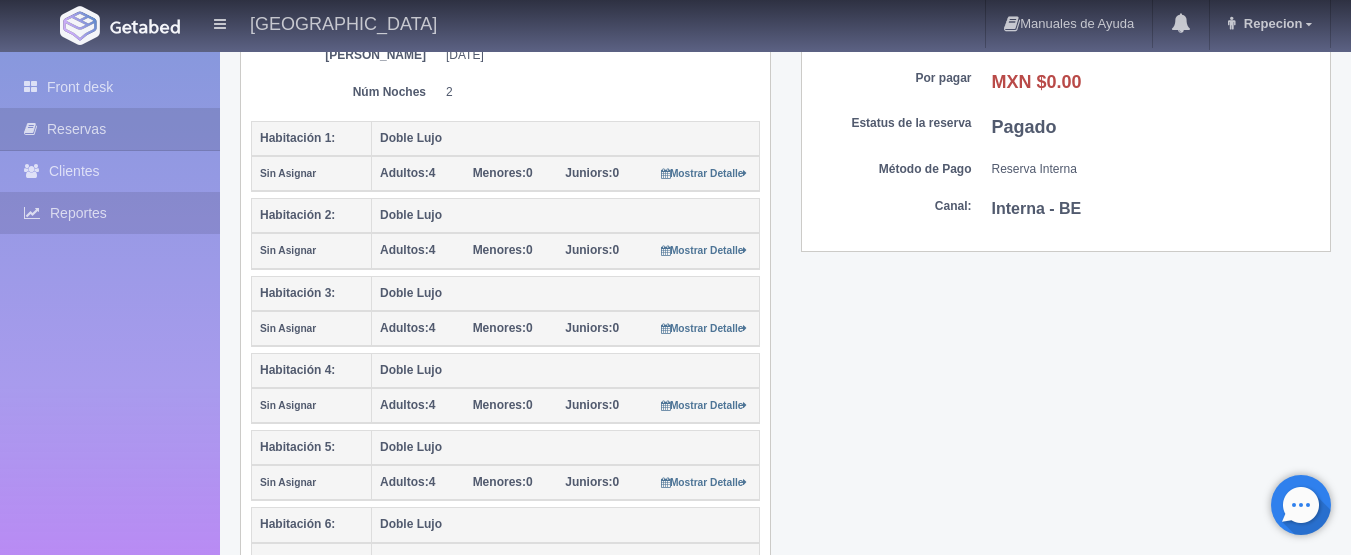 scroll, scrollTop: 500, scrollLeft: 0, axis: vertical 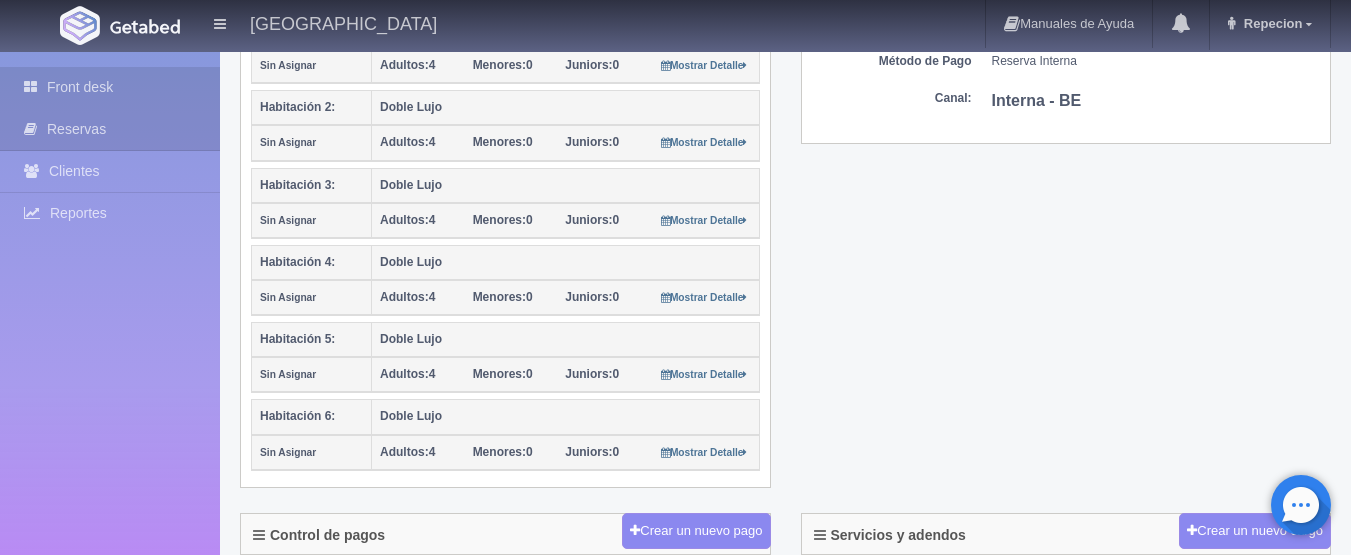 click on "Front desk" at bounding box center [110, 87] 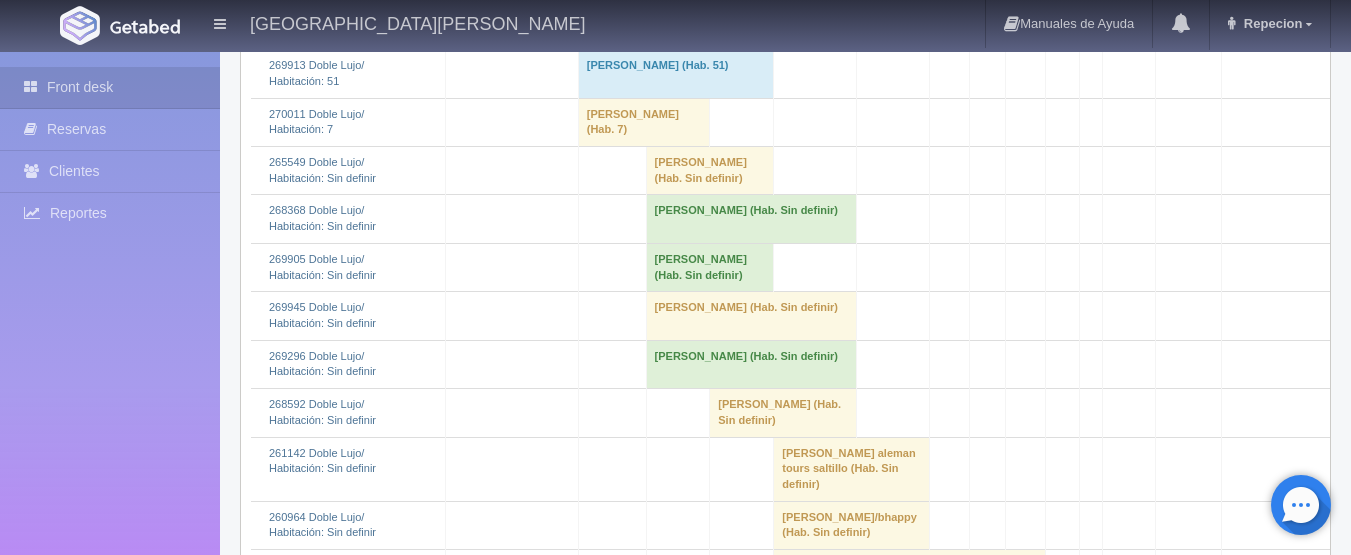 scroll, scrollTop: 1600, scrollLeft: 0, axis: vertical 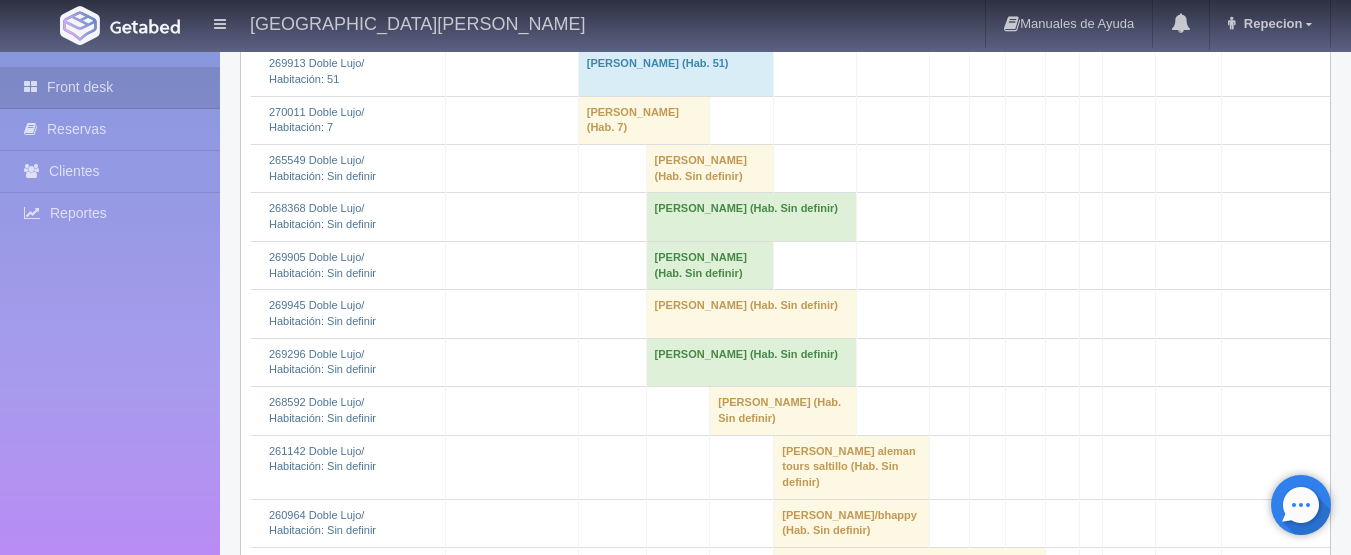 click on "[PERSON_NAME] 												(Hab. Sin definir)" at bounding box center [751, 217] 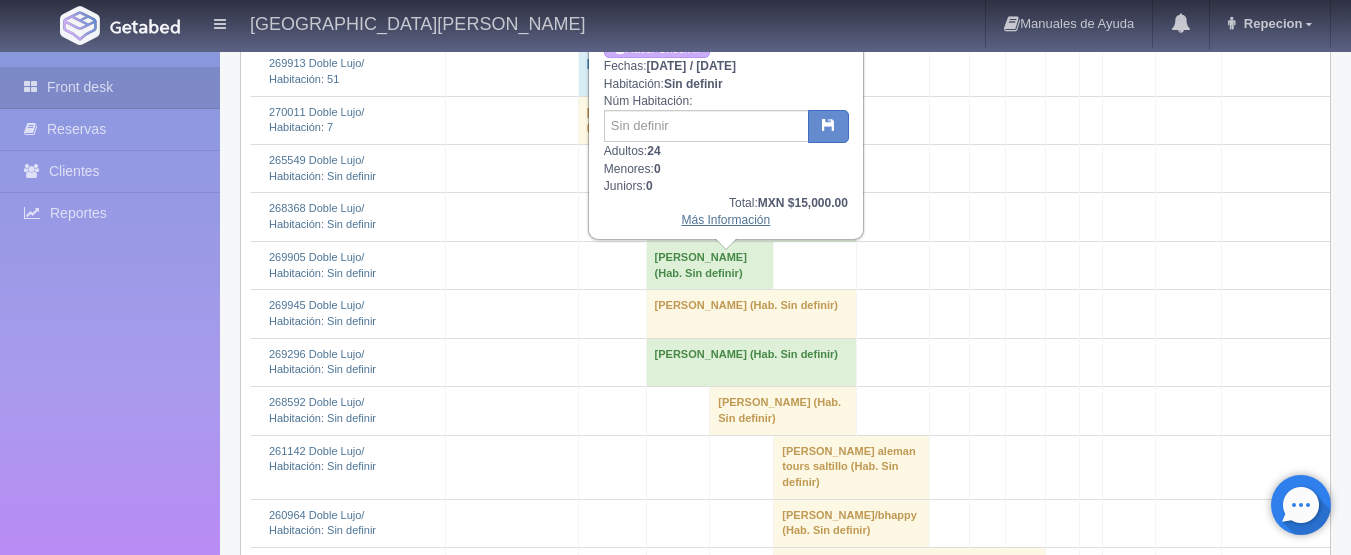 click on "Más Información" at bounding box center (725, 220) 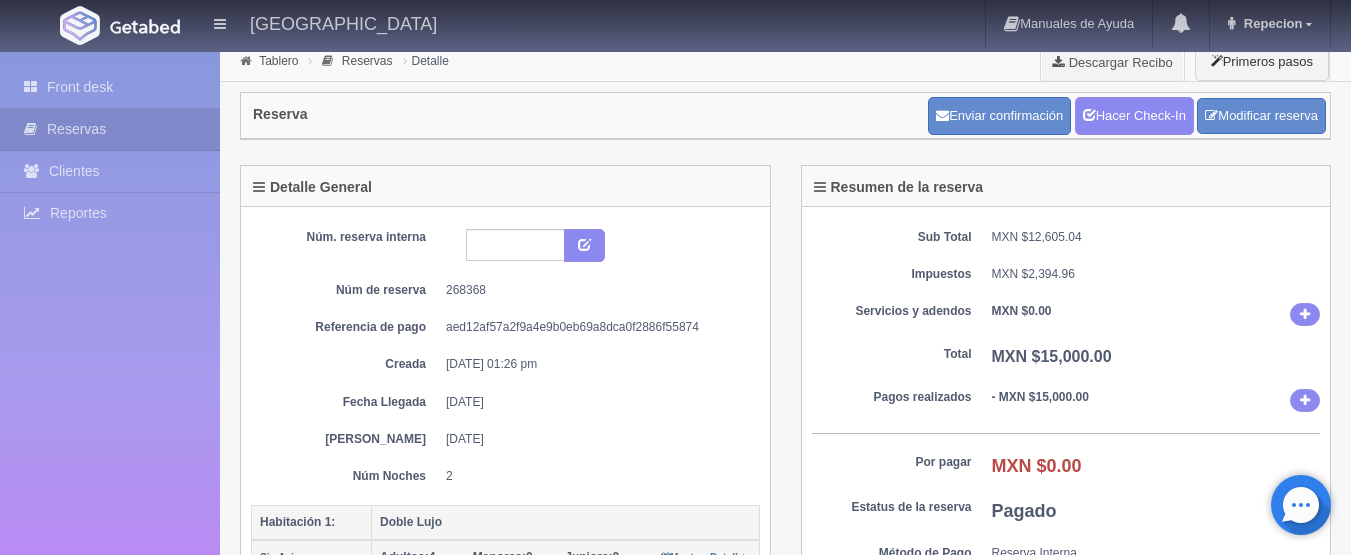 scroll, scrollTop: 0, scrollLeft: 0, axis: both 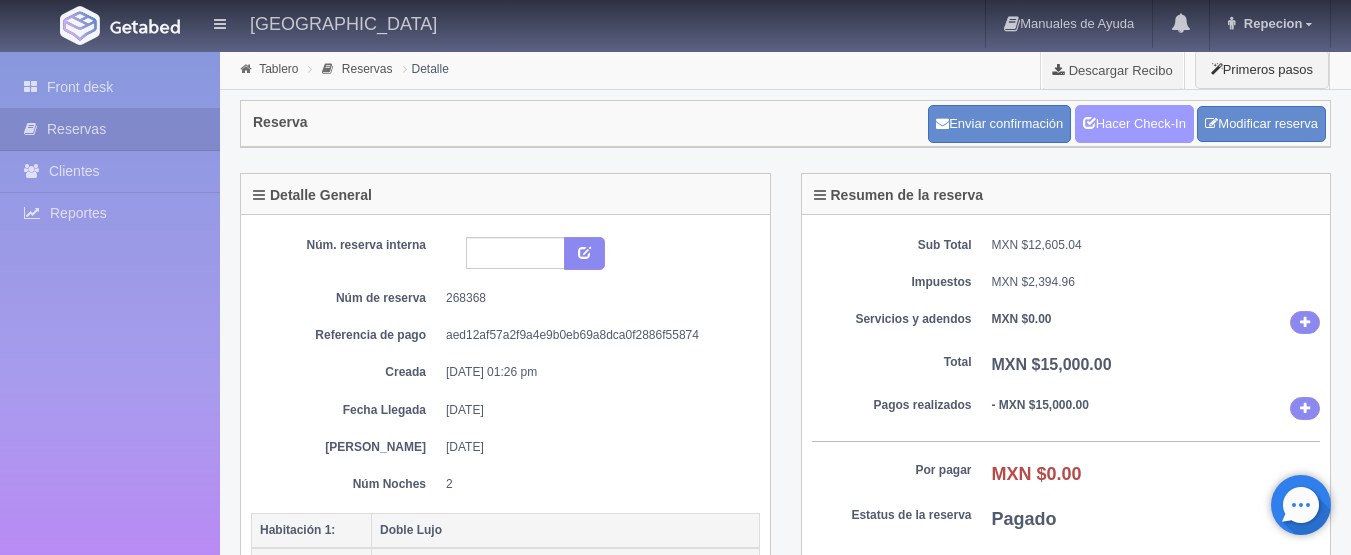 click on "Hacer Check-In" at bounding box center (1134, 124) 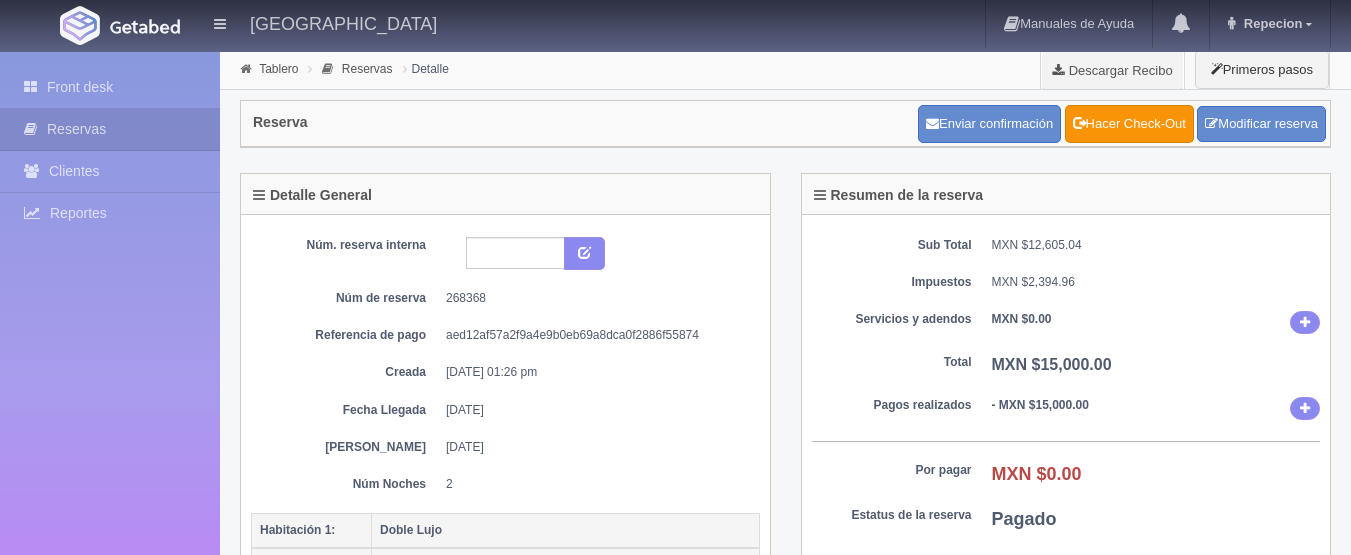 scroll, scrollTop: 0, scrollLeft: 0, axis: both 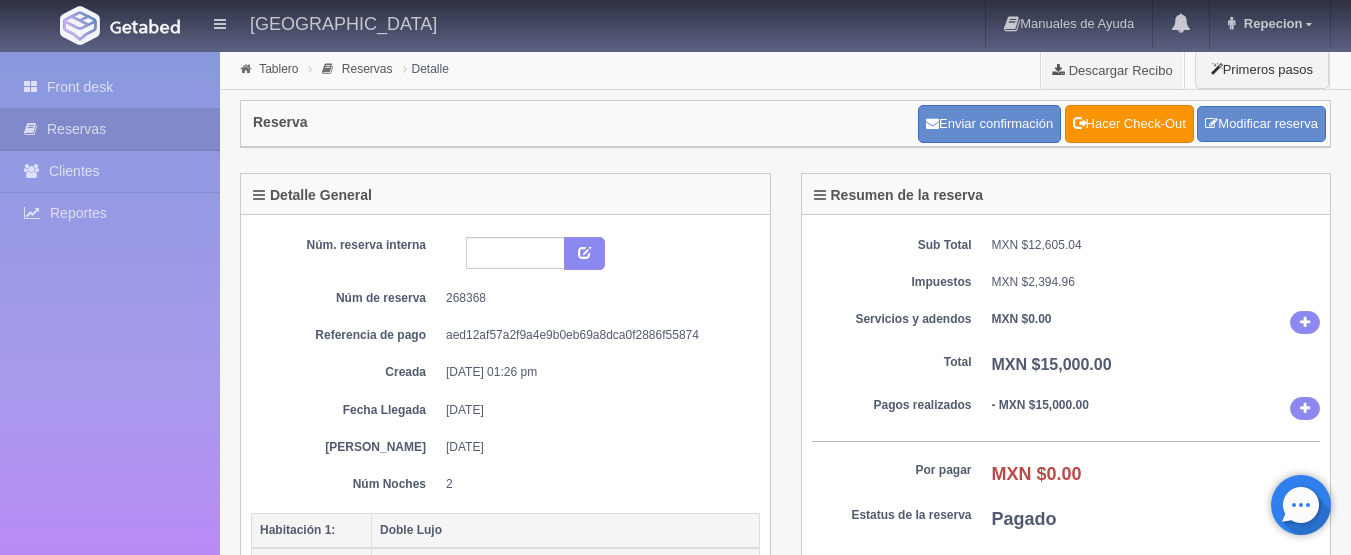click on "Front desk
Reservas
Clientes
Reportes
Reporte del día
Concentrado de ventas
Analíticas y revenue" at bounding box center [110, 329] 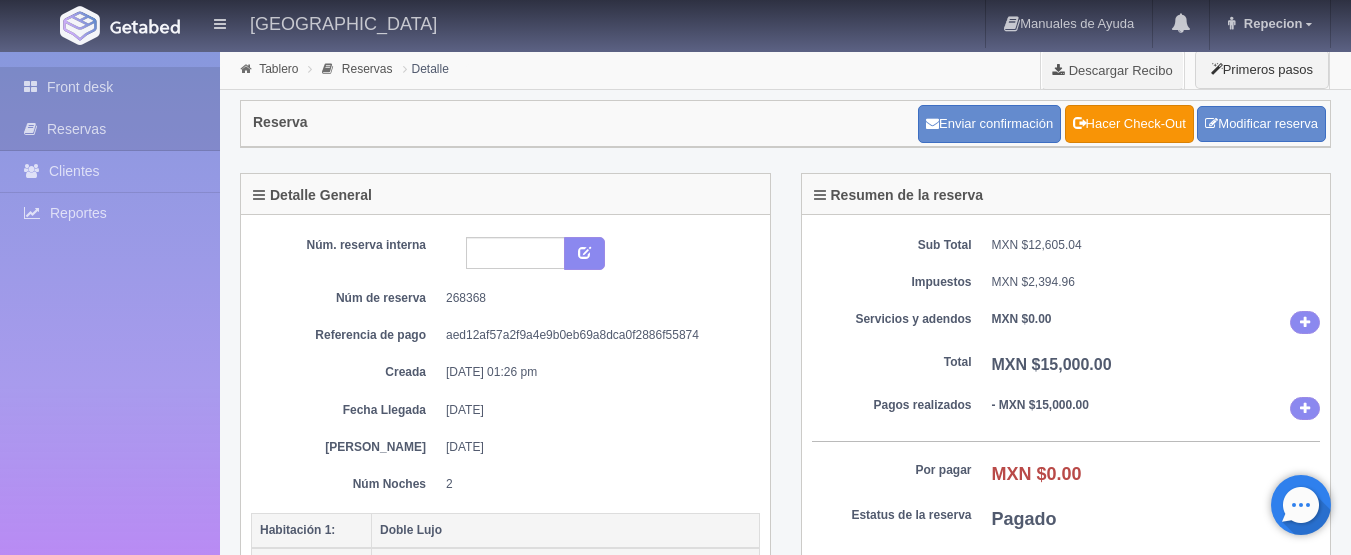 click on "Front desk" at bounding box center [110, 87] 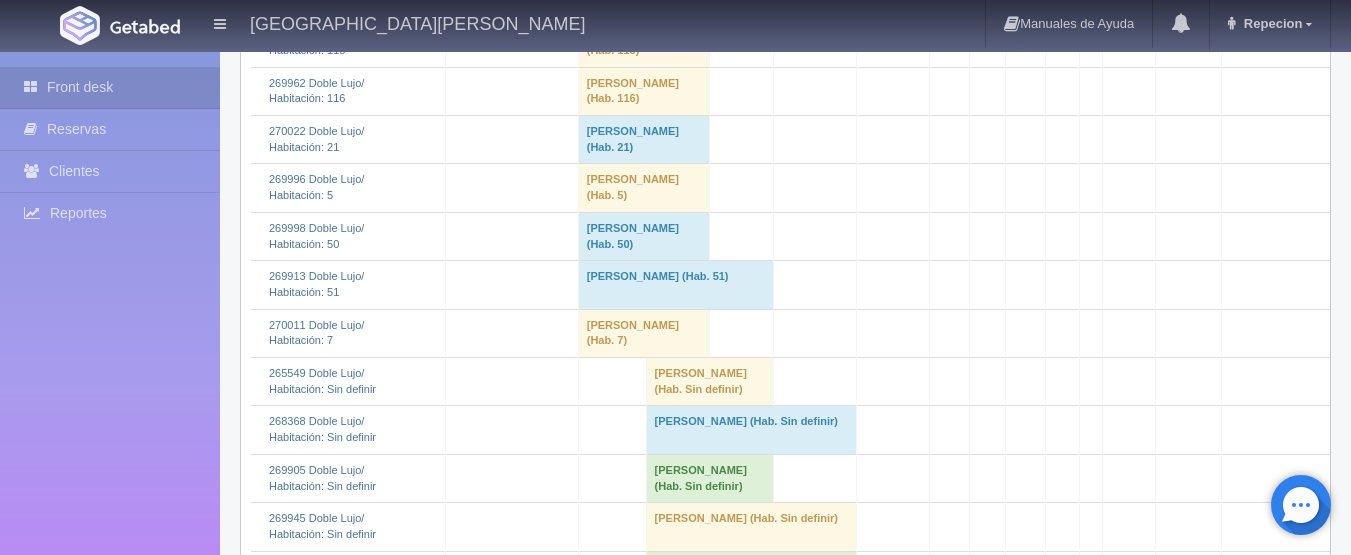 scroll, scrollTop: 1600, scrollLeft: 0, axis: vertical 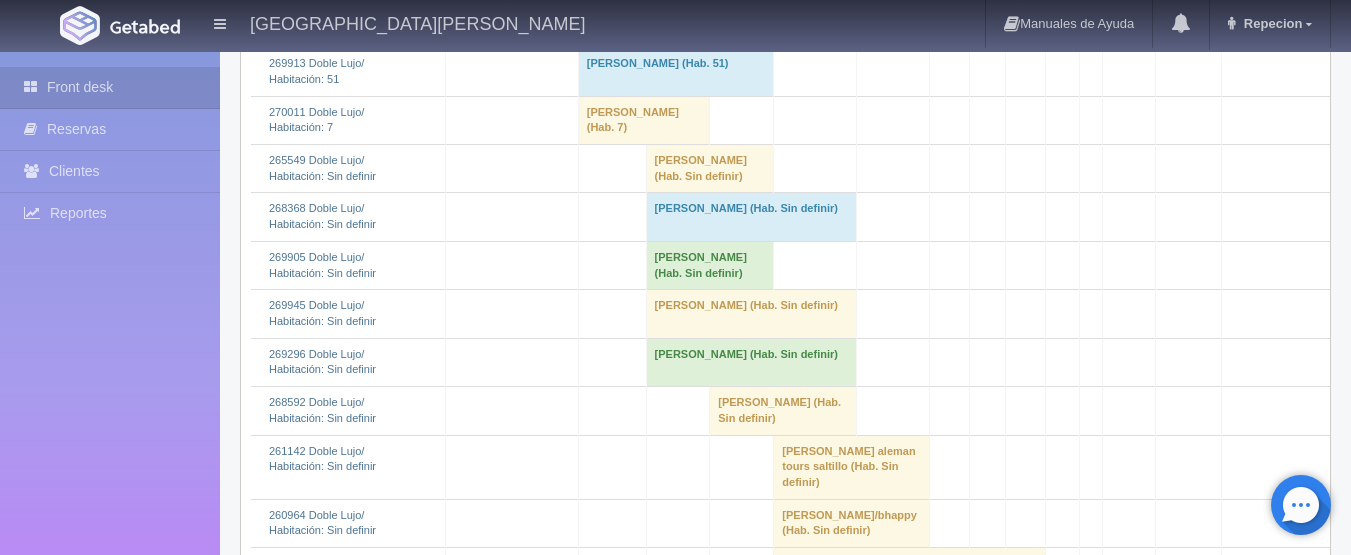 click on "[PERSON_NAME] 												(Hab. Sin definir)" at bounding box center [751, 217] 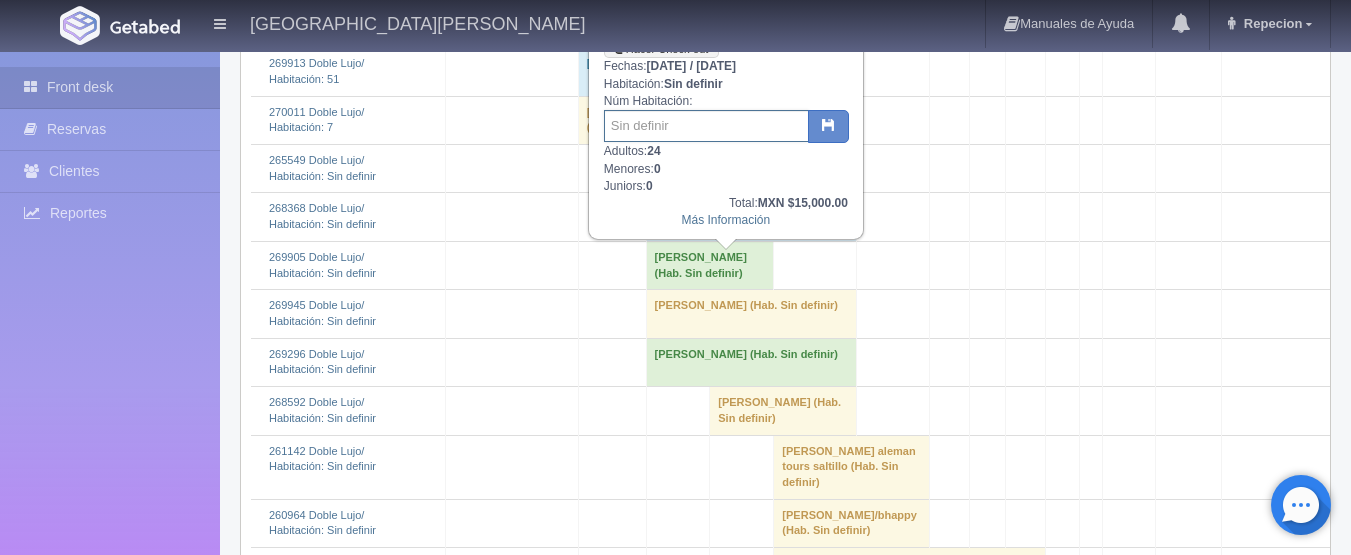 click at bounding box center (706, 126) 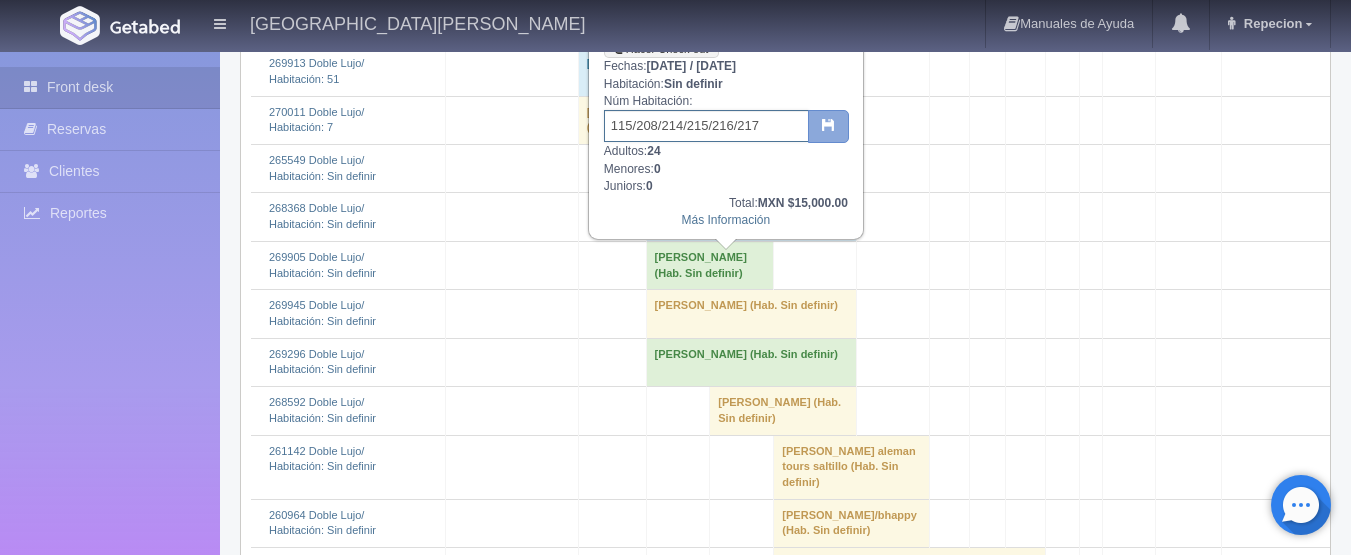 type on "115/208/214/215/216/217" 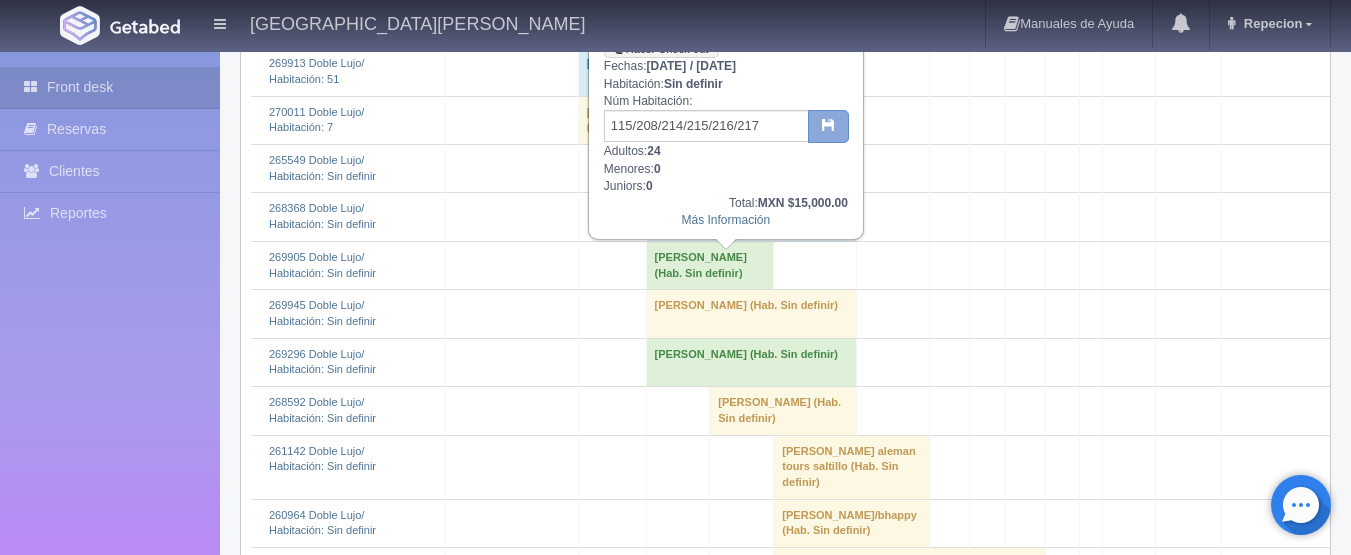 click at bounding box center [828, 127] 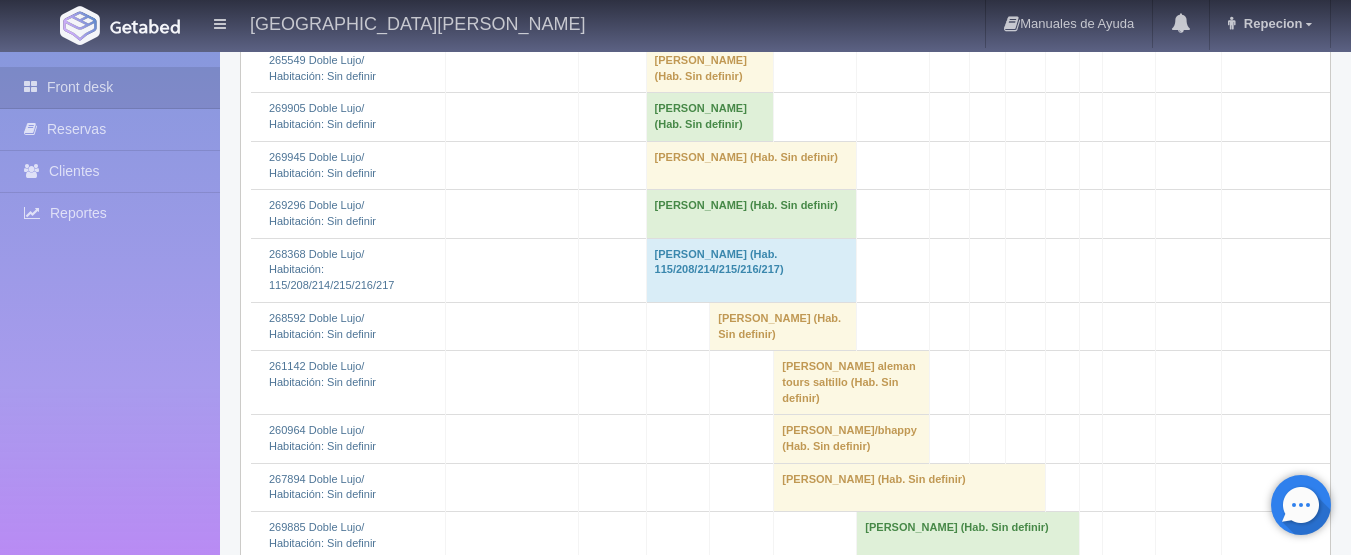 scroll, scrollTop: 1600, scrollLeft: 0, axis: vertical 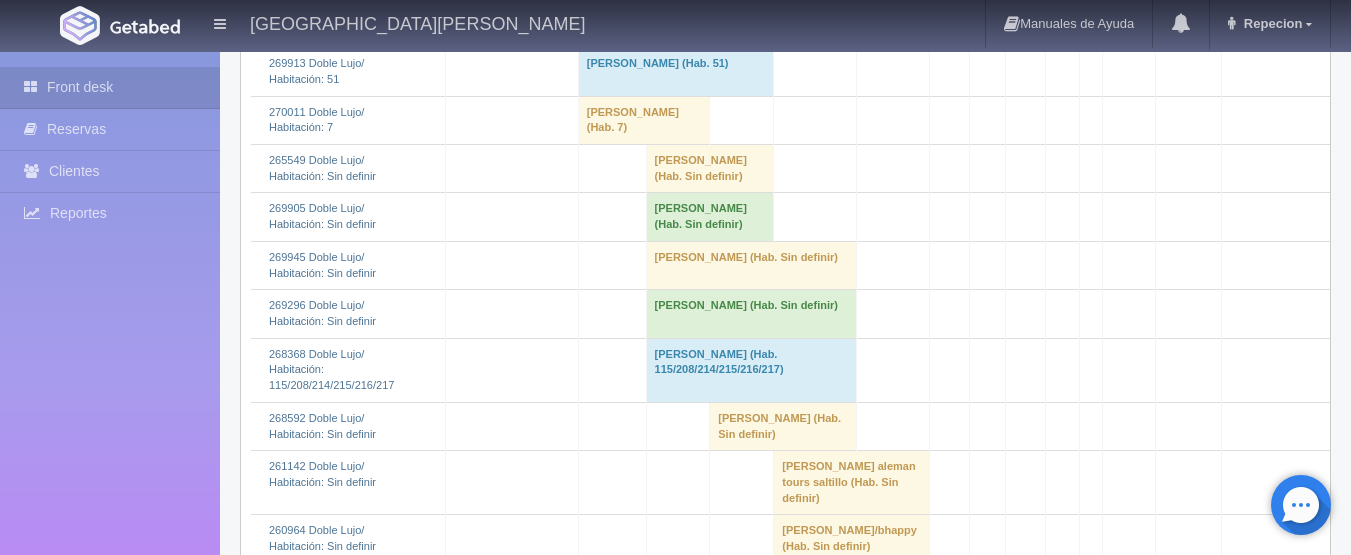 click on "[PERSON_NAME] 												(Hab. Sin definir)" at bounding box center (710, 169) 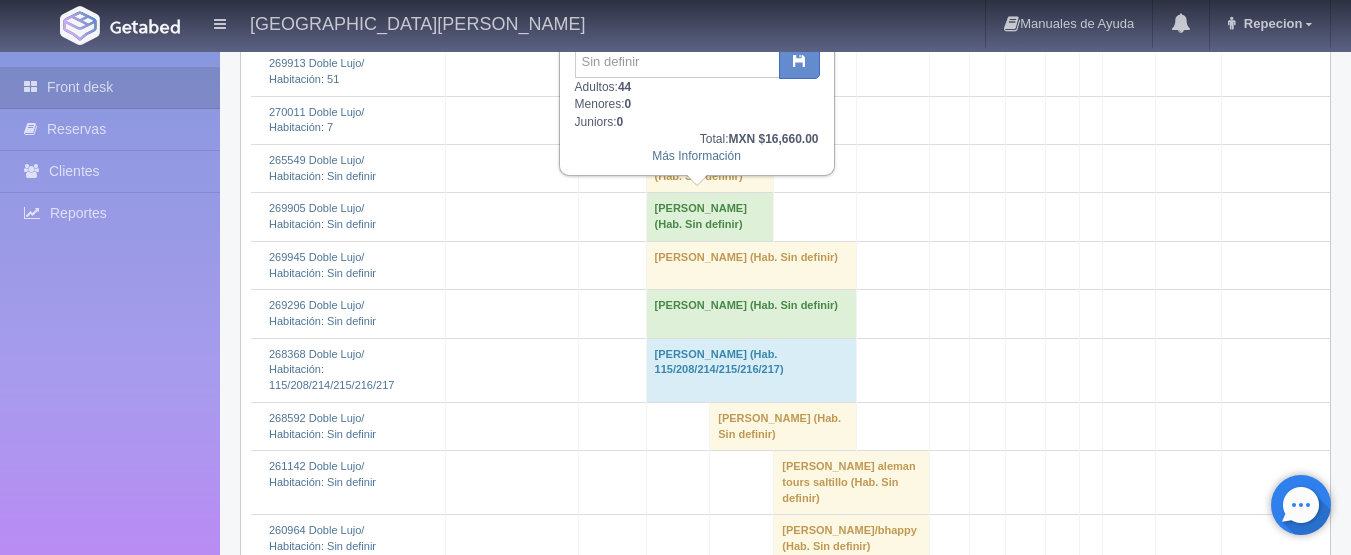 click on "LUIS MANUEL MADRID QUIJADA 												(Hab. Sin definir)" at bounding box center (710, 169) 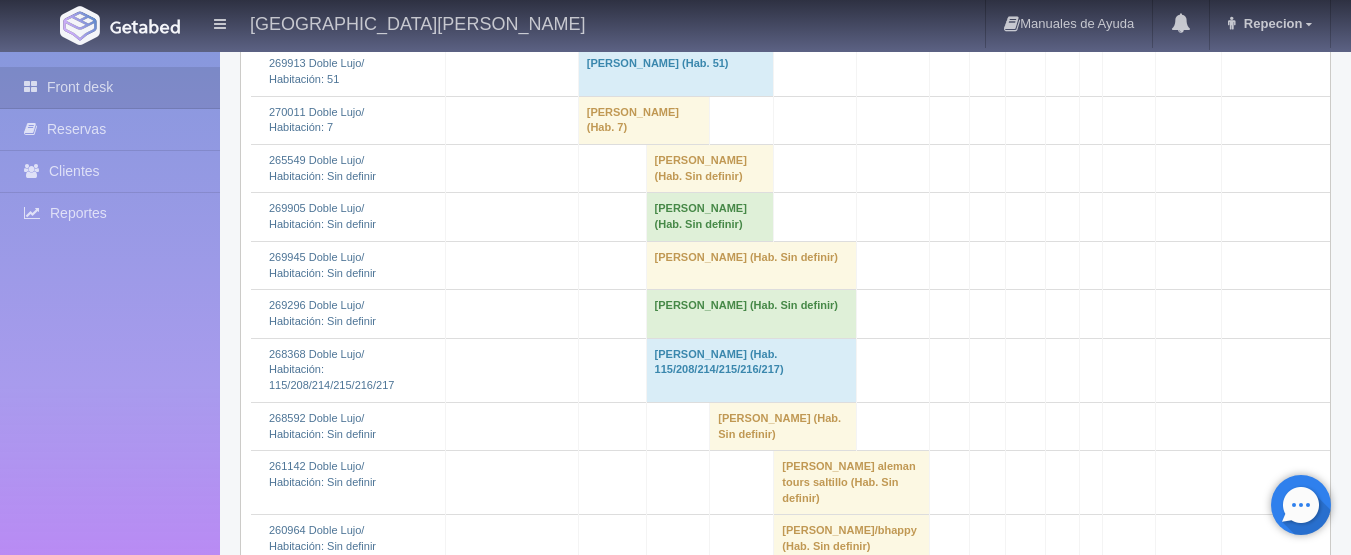 click on "Lina Mora 												(Hab. Sin definir)" at bounding box center (710, 217) 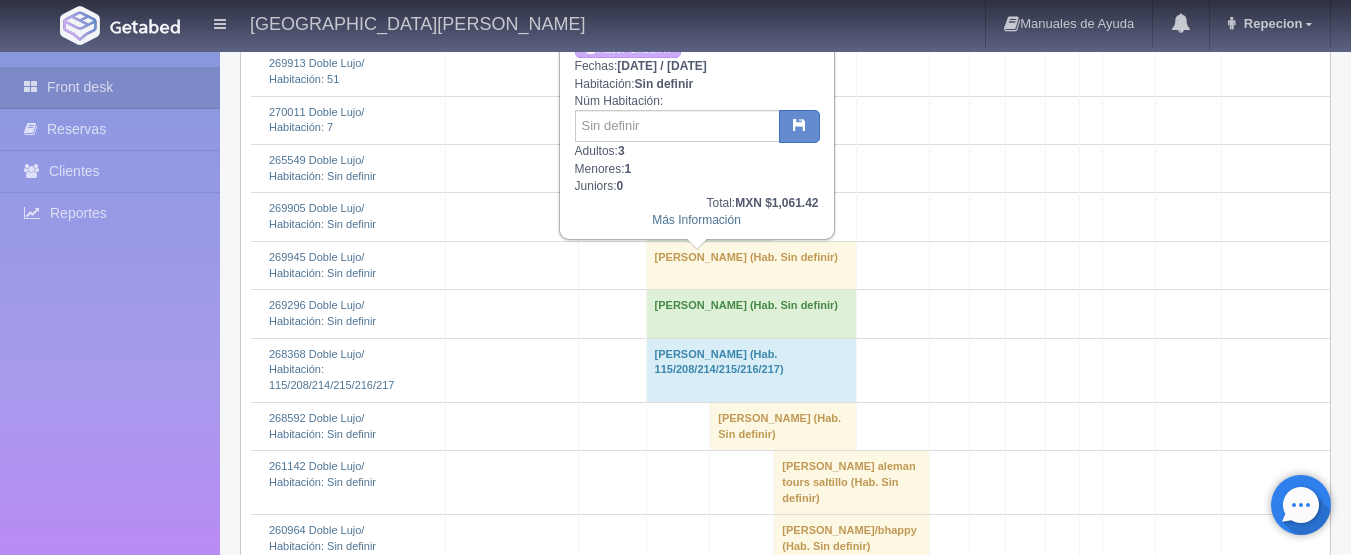 click on "[PERSON_NAME] 												(Hab. Sin definir)" at bounding box center [710, 217] 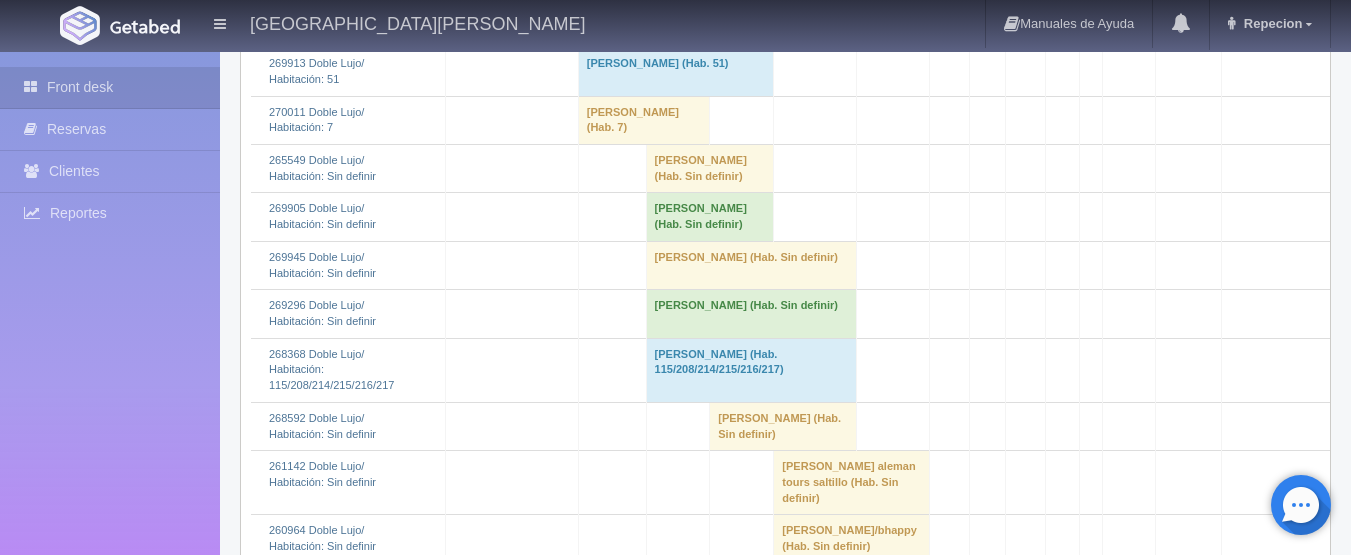 click on "Iris Heredia 												(Hab. Sin definir)" at bounding box center [751, 265] 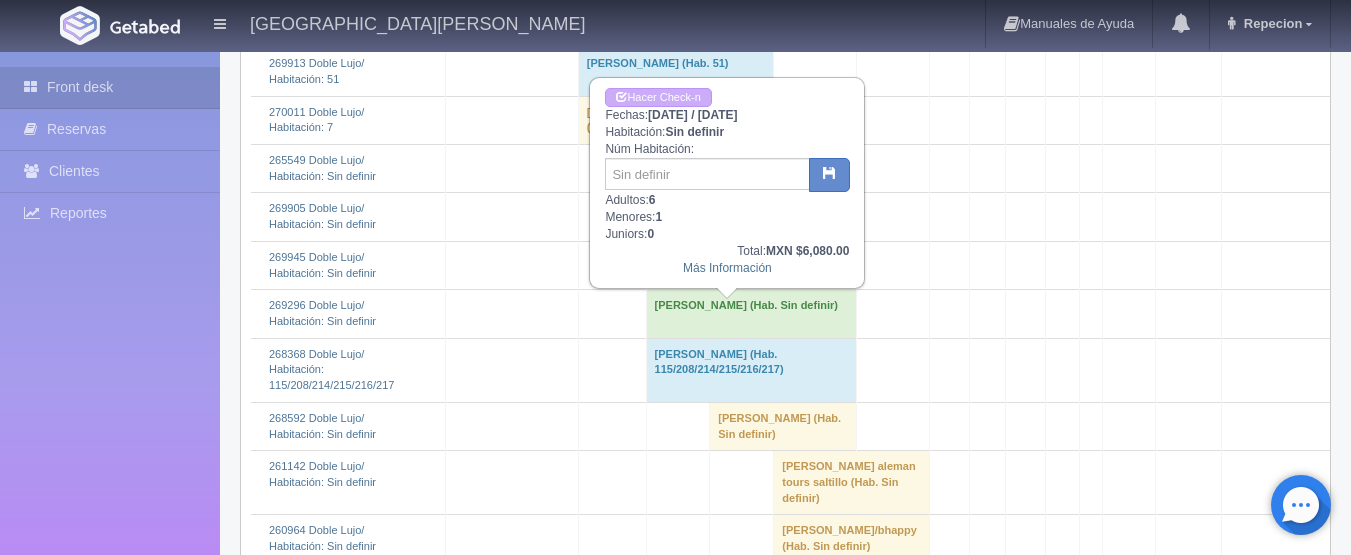 click on "Iris Heredia 												(Hab. Sin definir)" at bounding box center (751, 265) 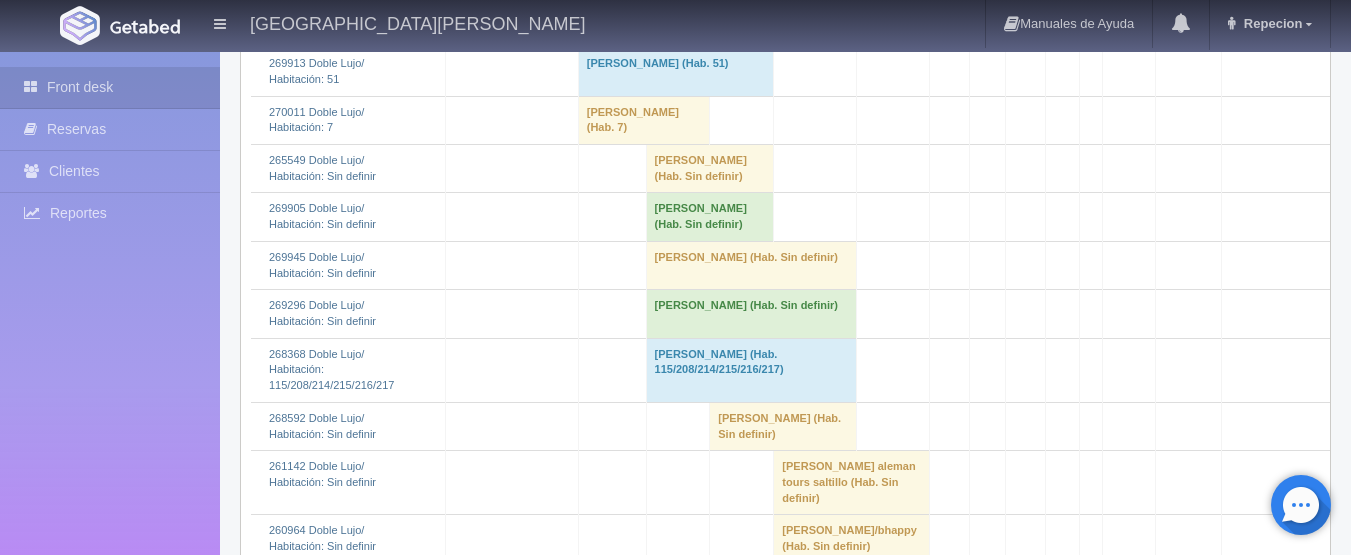 click on "erika rosario vea   berrelleza 												(Hab. Sin definir)" at bounding box center [751, 314] 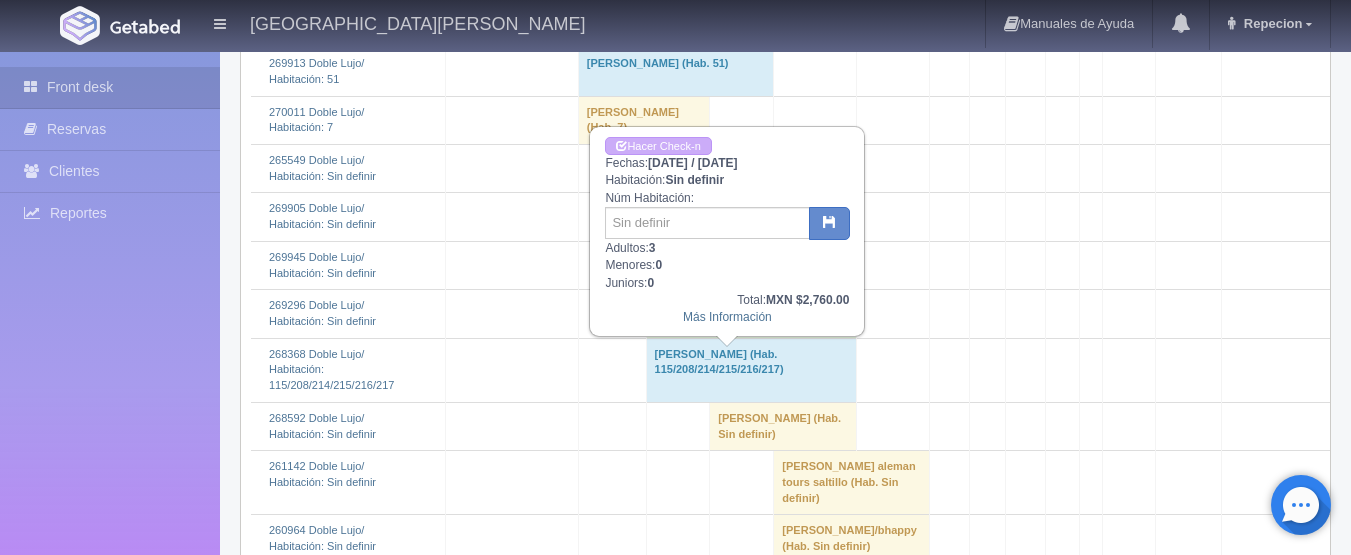 click on "erika rosario vea   berrelleza 												(Hab. Sin definir)" at bounding box center [751, 314] 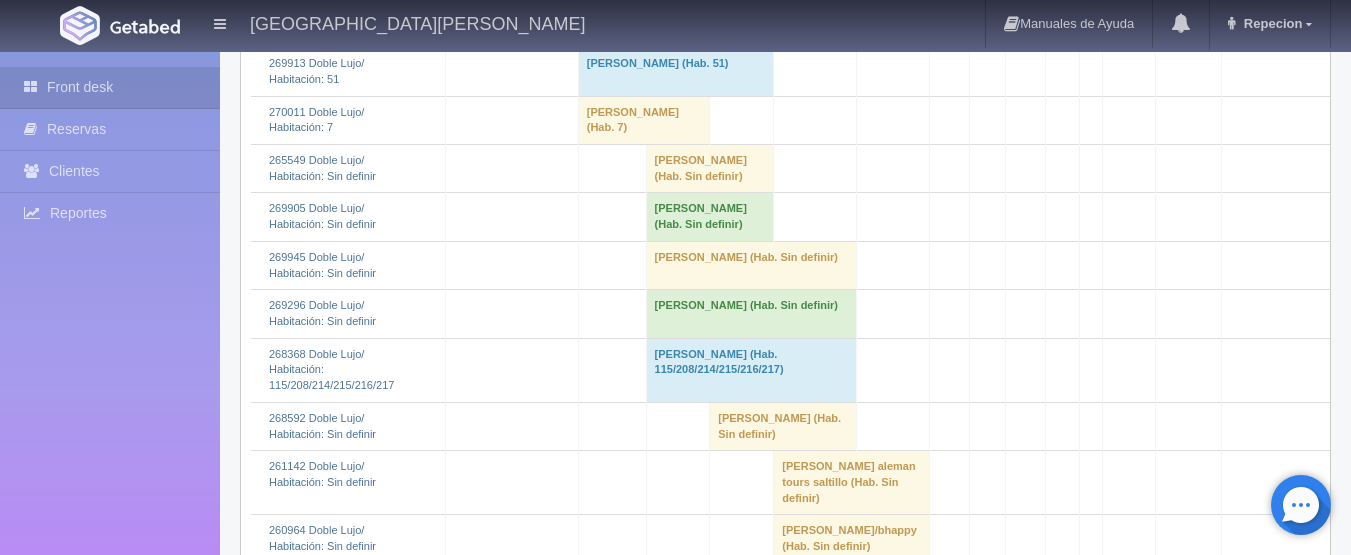 click on "Iris Heredia 												(Hab. Sin definir)" at bounding box center (751, 265) 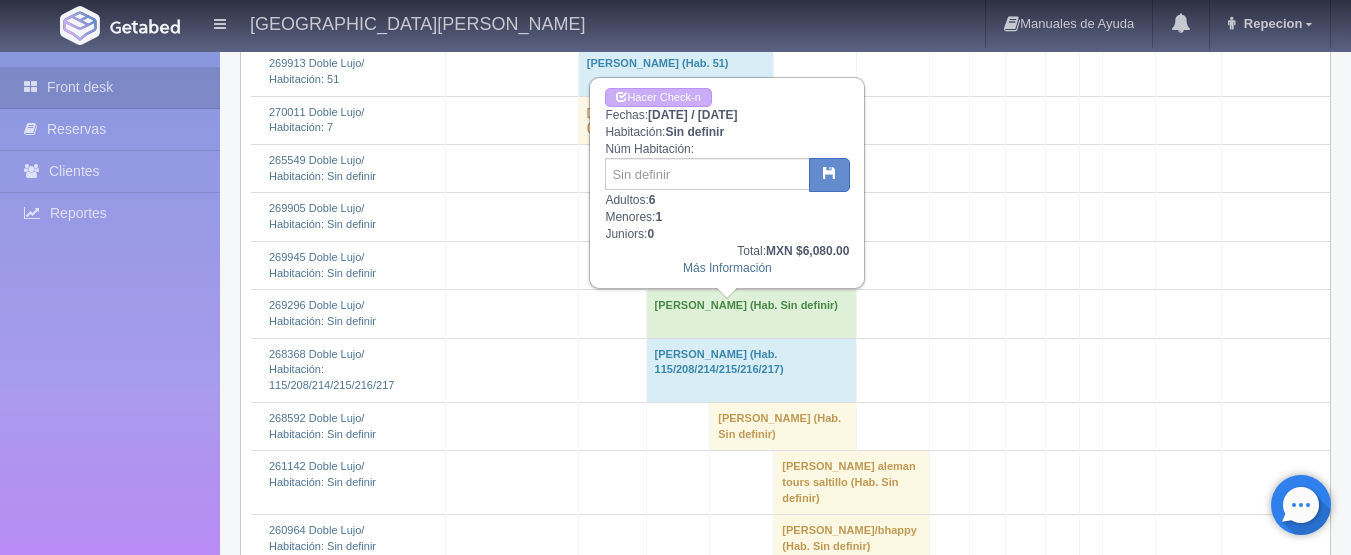 click on "Iris Heredia 												(Hab. Sin definir)" at bounding box center (751, 265) 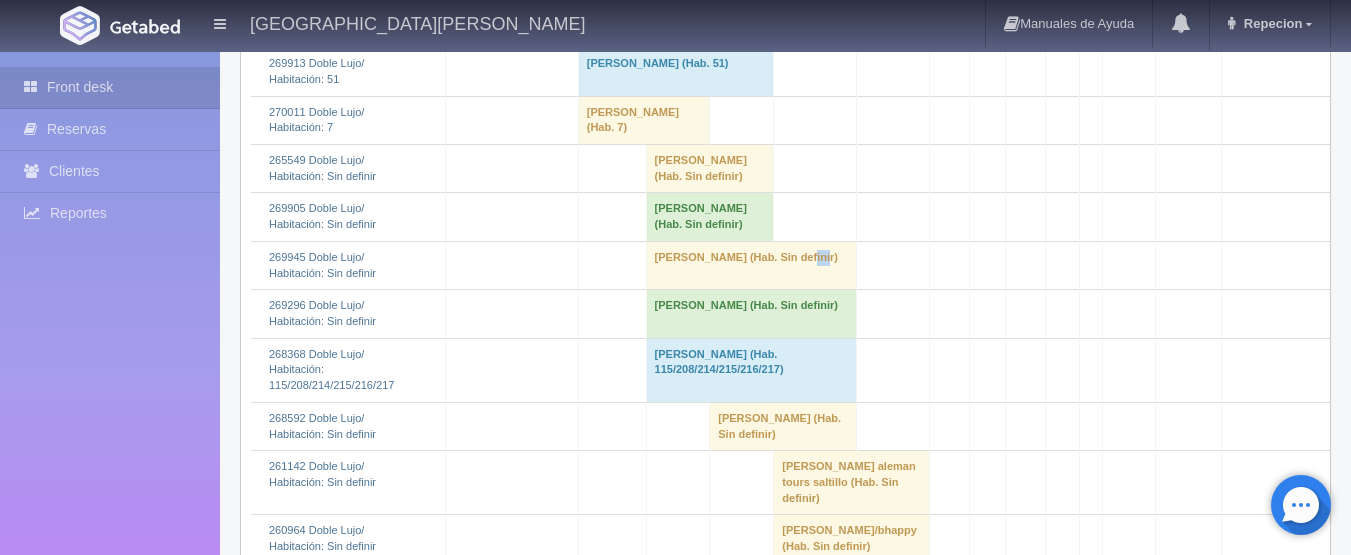 click on "Iris Heredia 												(Hab. Sin definir)" at bounding box center [751, 265] 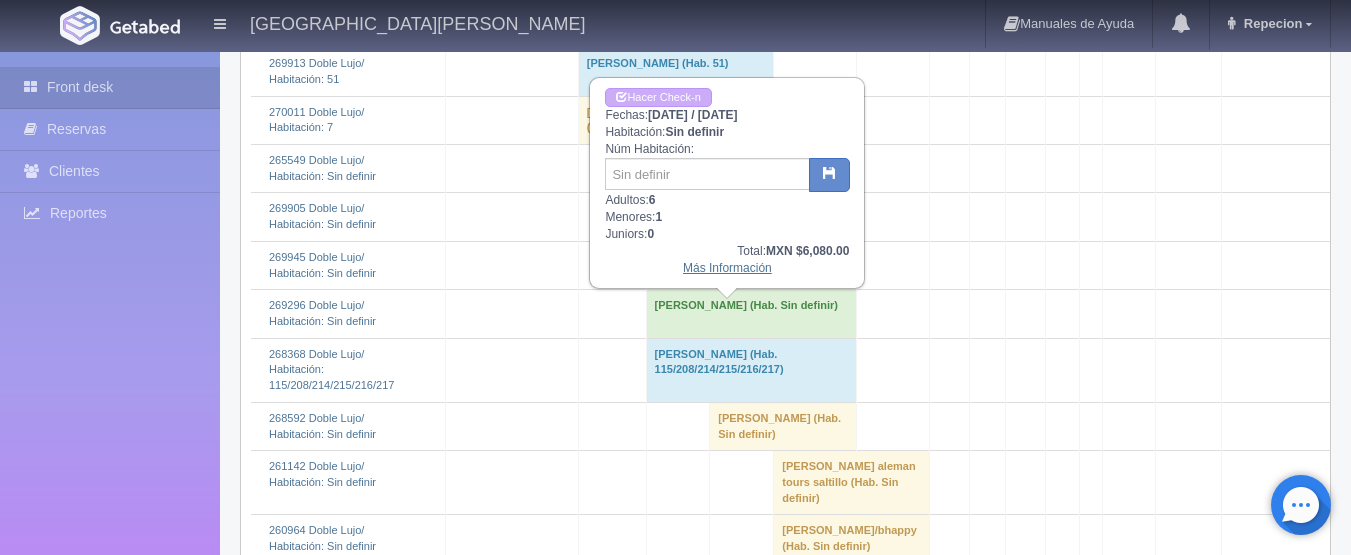 click on "Más Información" at bounding box center [727, 268] 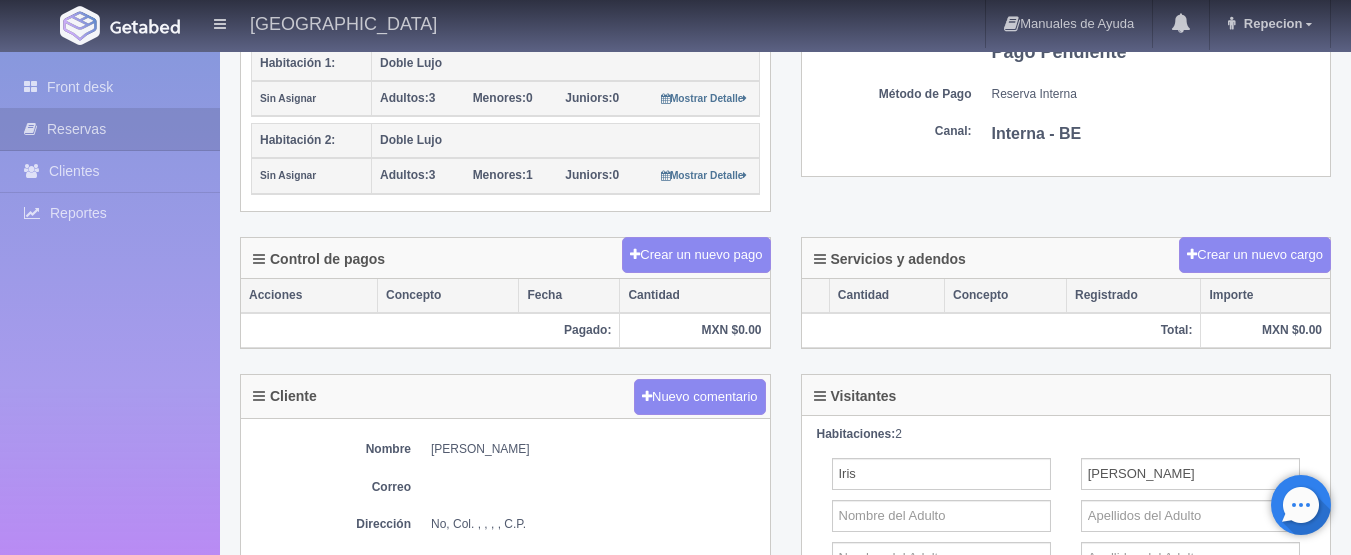 scroll, scrollTop: 400, scrollLeft: 0, axis: vertical 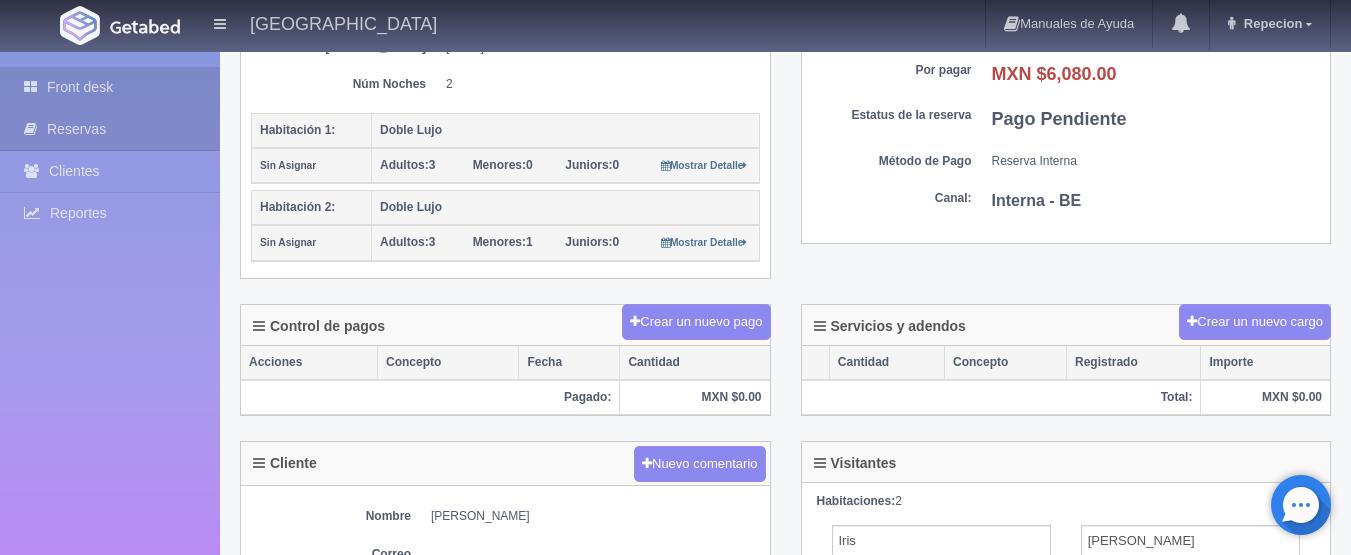 click on "Front desk" at bounding box center (110, 87) 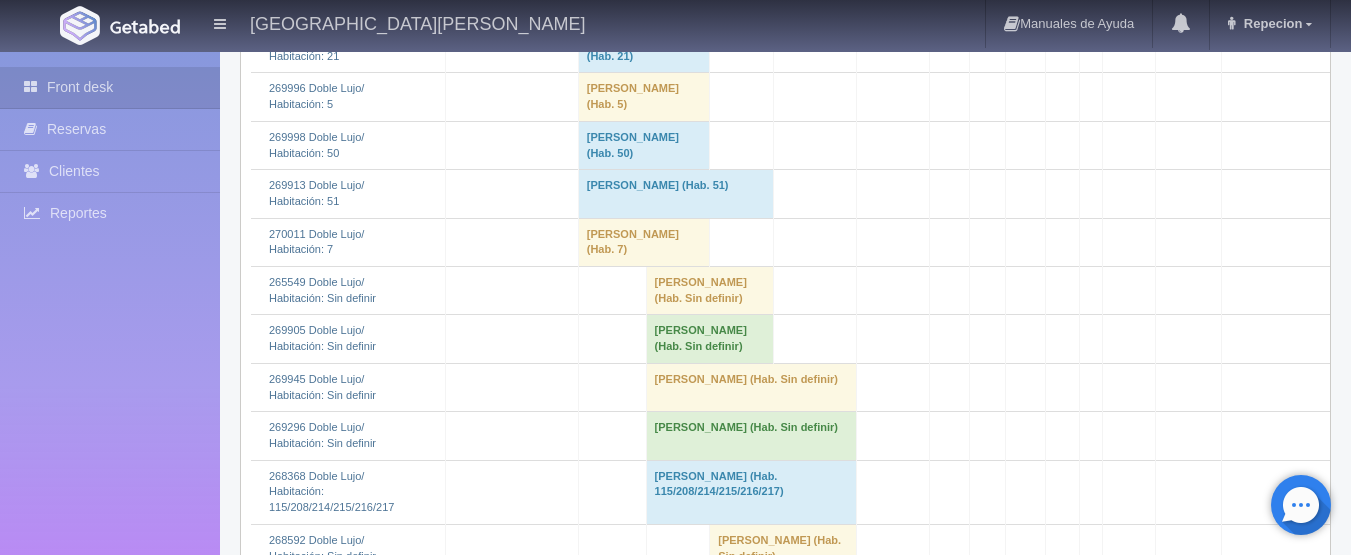 scroll, scrollTop: 1700, scrollLeft: 0, axis: vertical 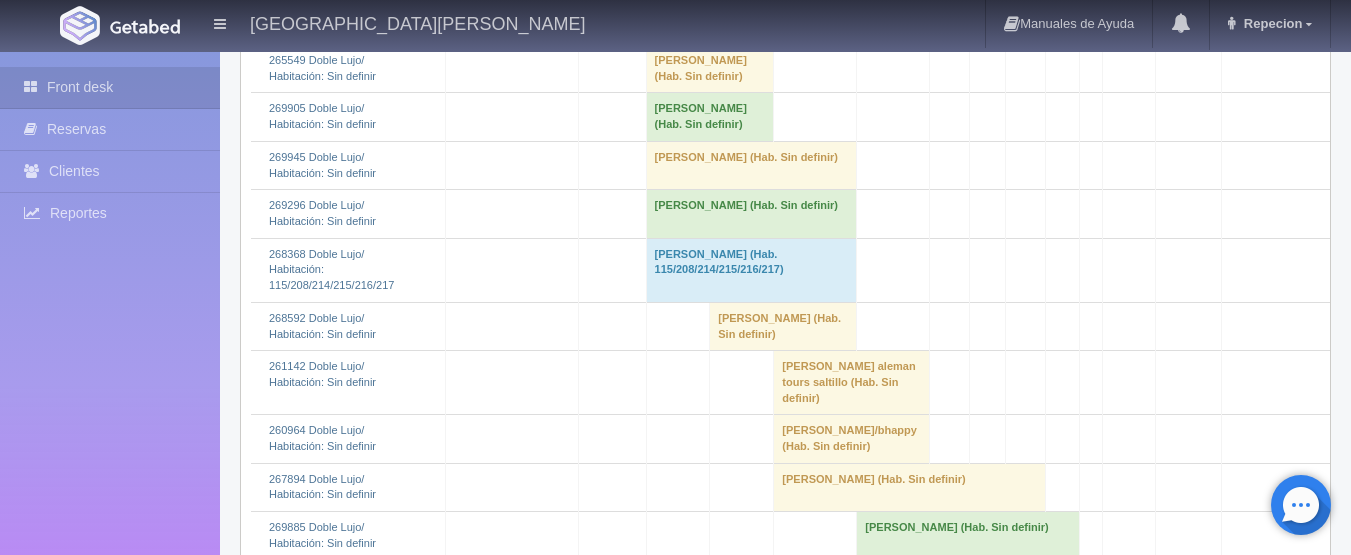 click on "[PERSON_NAME] 												(Hab. Sin definir)" at bounding box center (751, 214) 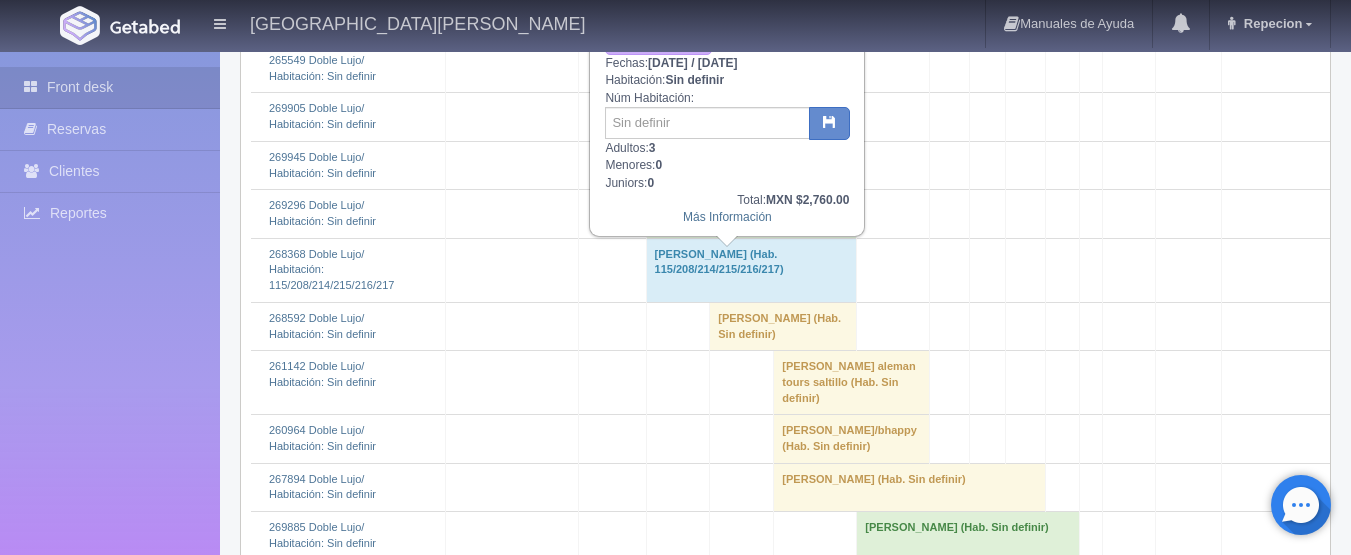 click on "[PERSON_NAME] 												(Hab. Sin definir)" at bounding box center (751, 214) 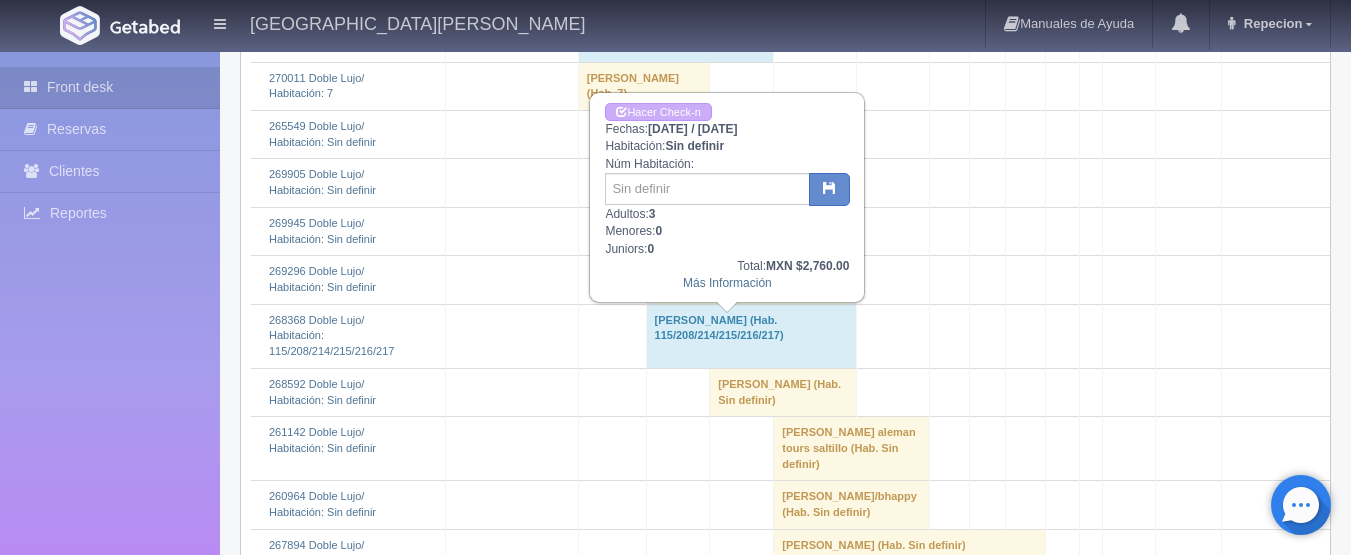 scroll, scrollTop: 1600, scrollLeft: 0, axis: vertical 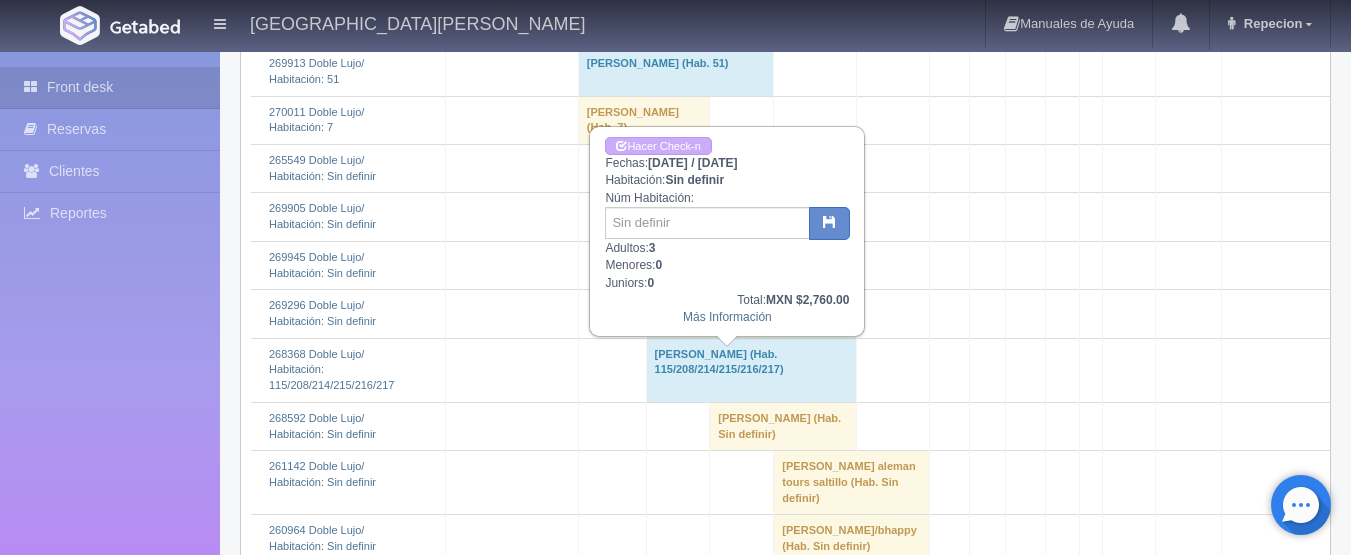 click on "erika rosario vea   berrelleza 												(Hab. Sin definir)" at bounding box center [751, 314] 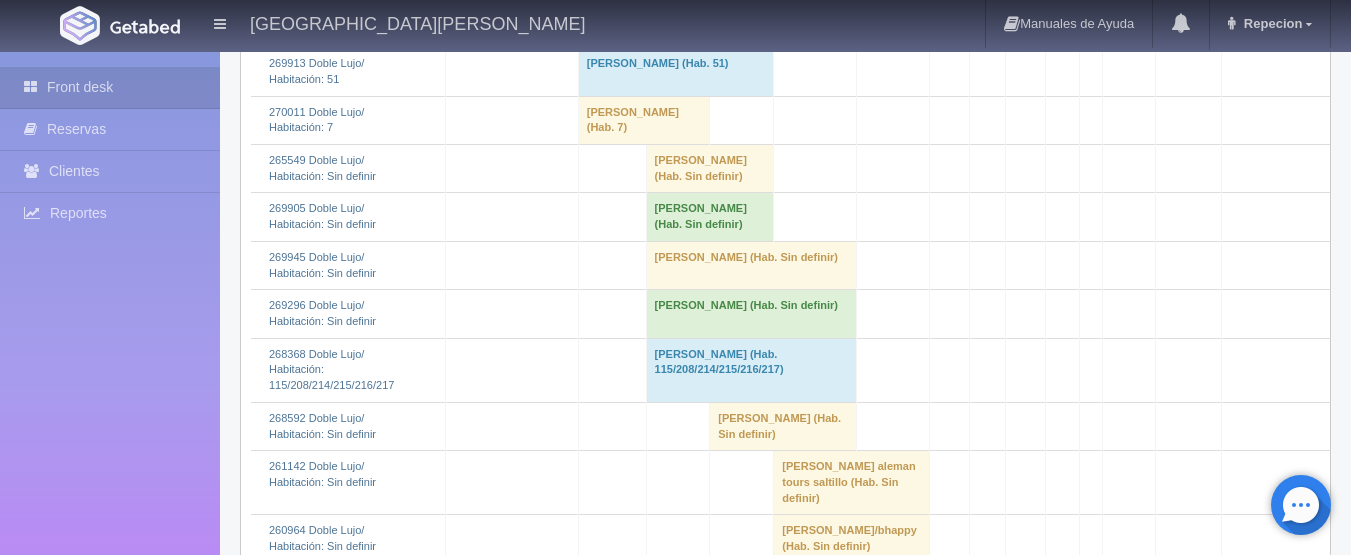 click on "Lina Mora 												(Hab. Sin definir)" at bounding box center (710, 217) 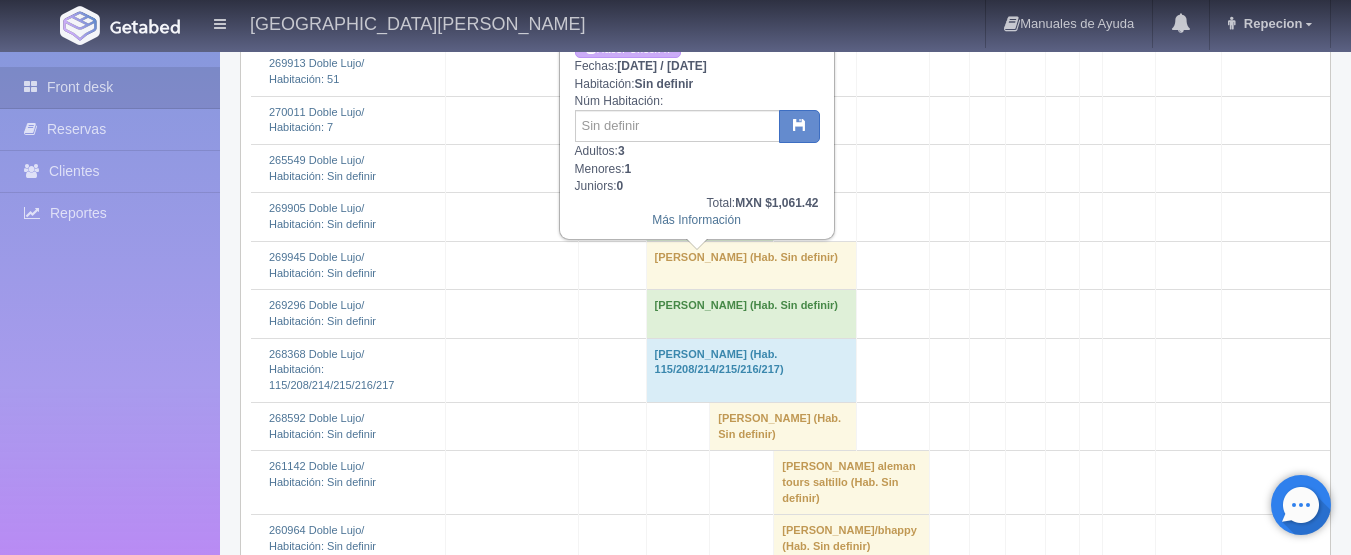click on "Lina Mora 												(Hab. Sin definir)" at bounding box center (710, 217) 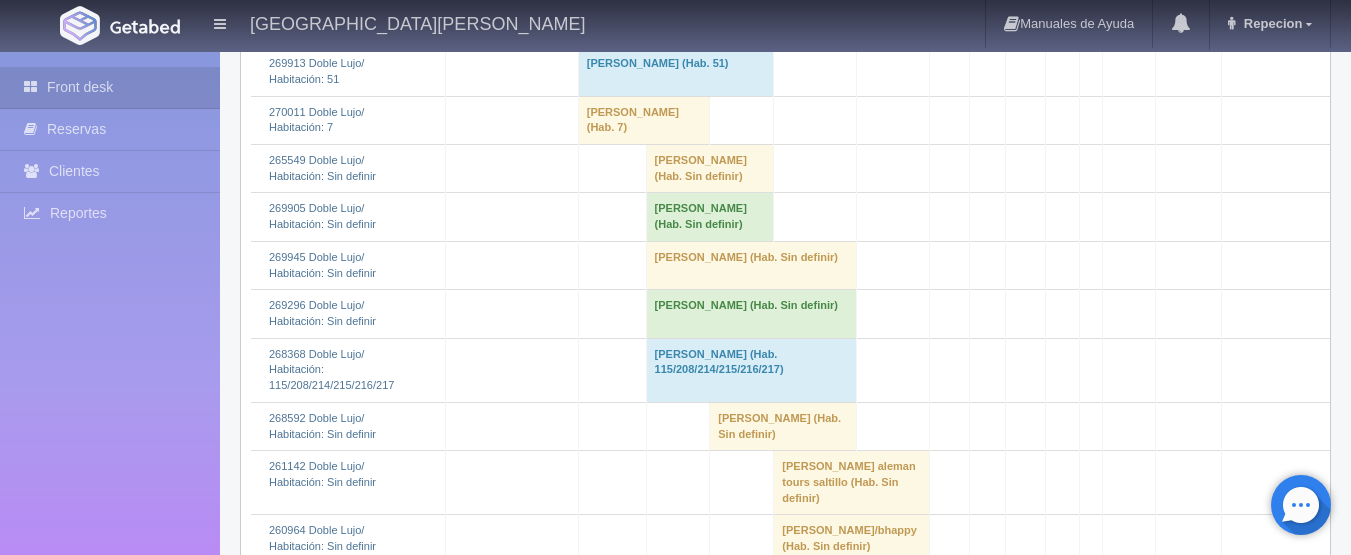 click on "LUIS MANUEL MADRID QUIJADA 												(Hab. Sin definir)" at bounding box center (710, 169) 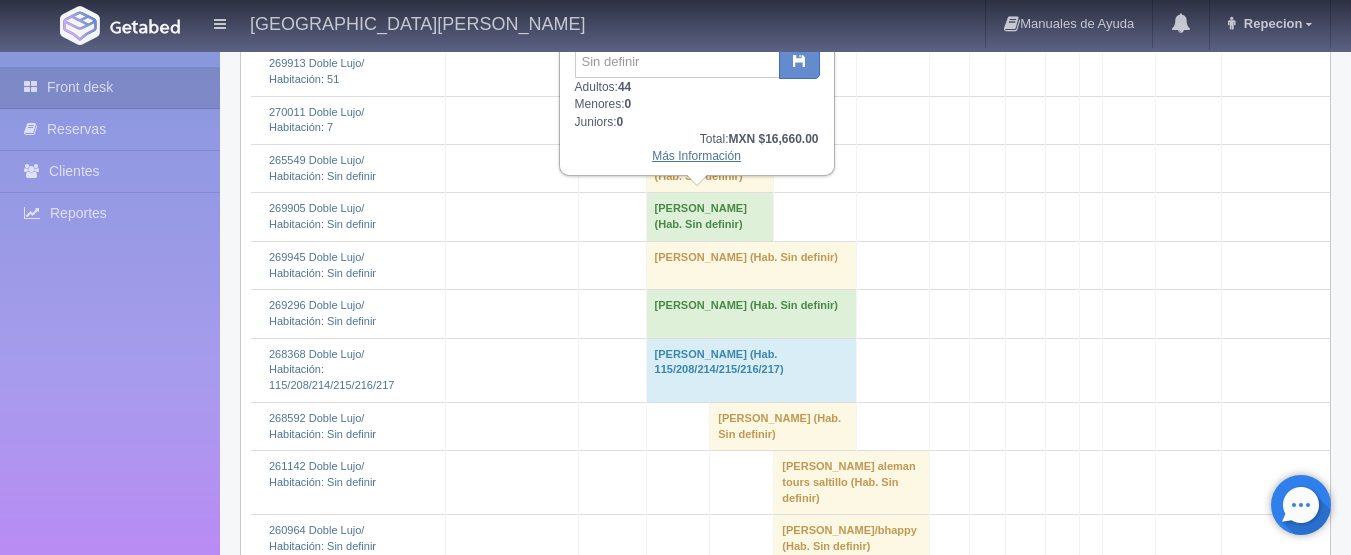 click on "Más Información" at bounding box center (696, 156) 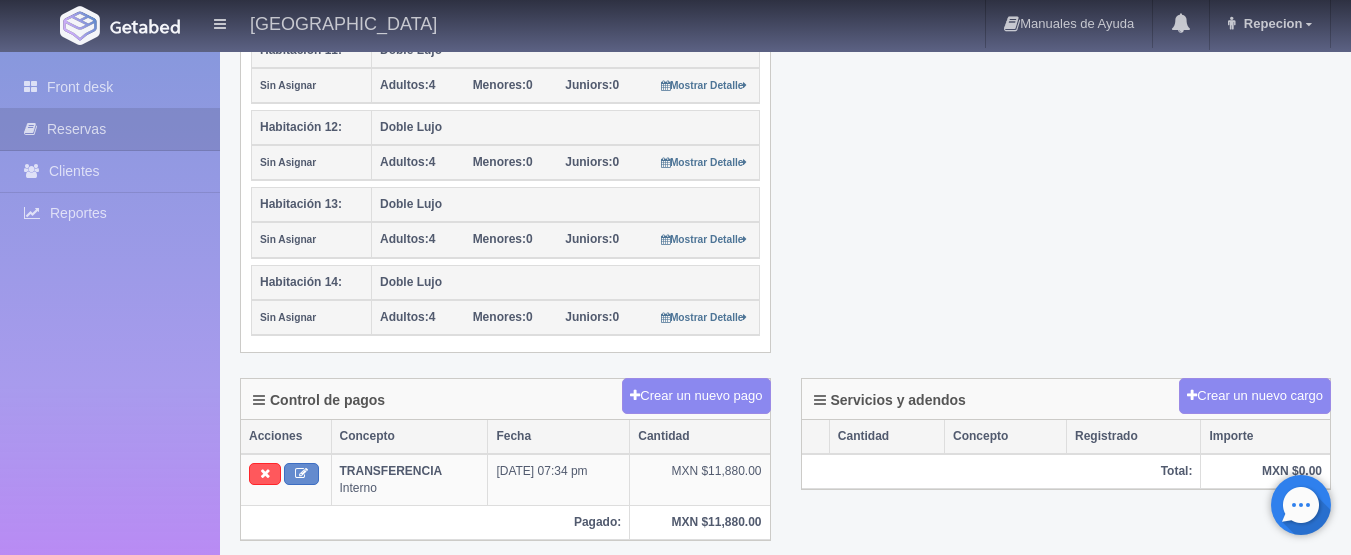 scroll, scrollTop: 1300, scrollLeft: 0, axis: vertical 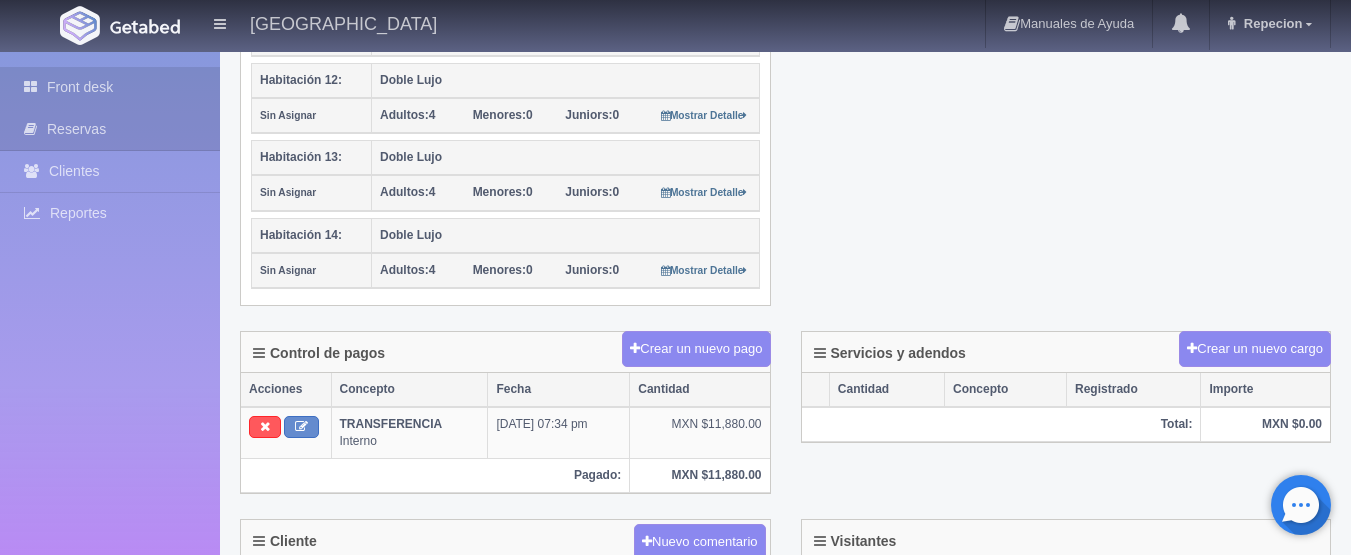 click on "Front desk" at bounding box center [110, 87] 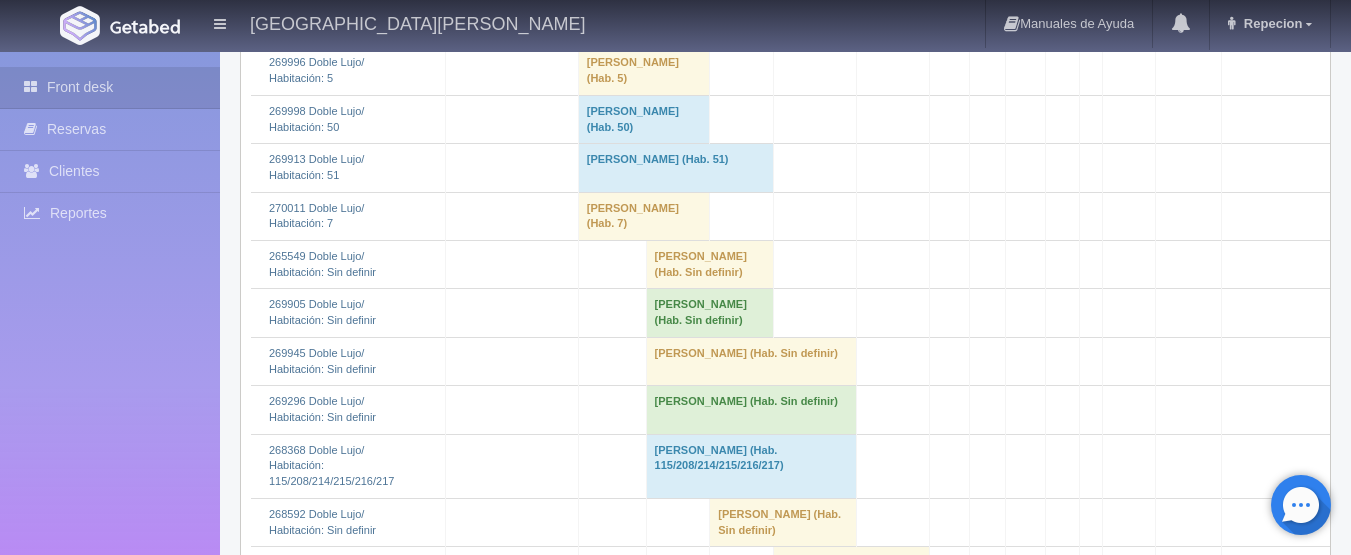 scroll, scrollTop: 1500, scrollLeft: 0, axis: vertical 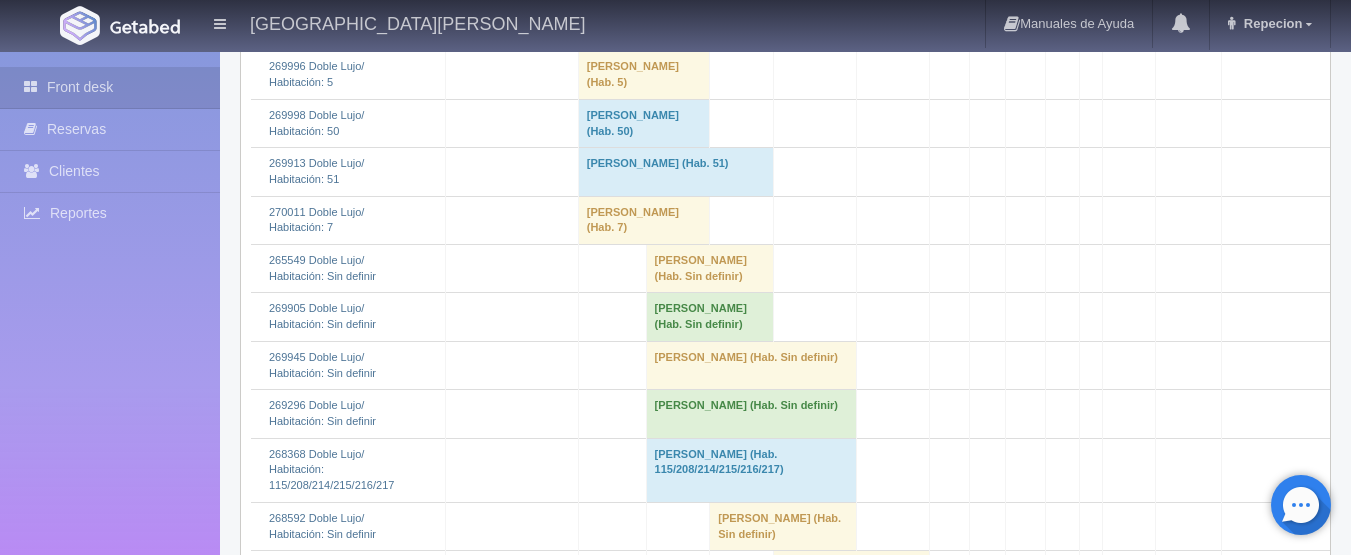 click on "LUIS MANUEL MADRID QUIJADA 												(Hab. Sin definir)" at bounding box center (710, 269) 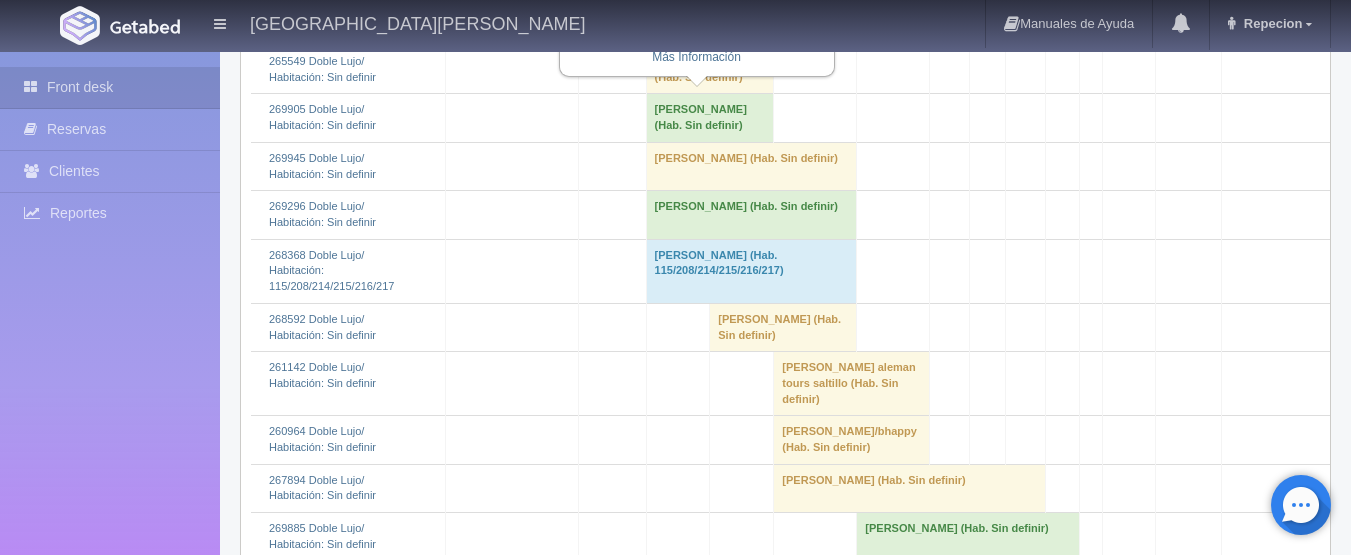 scroll, scrollTop: 1700, scrollLeft: 0, axis: vertical 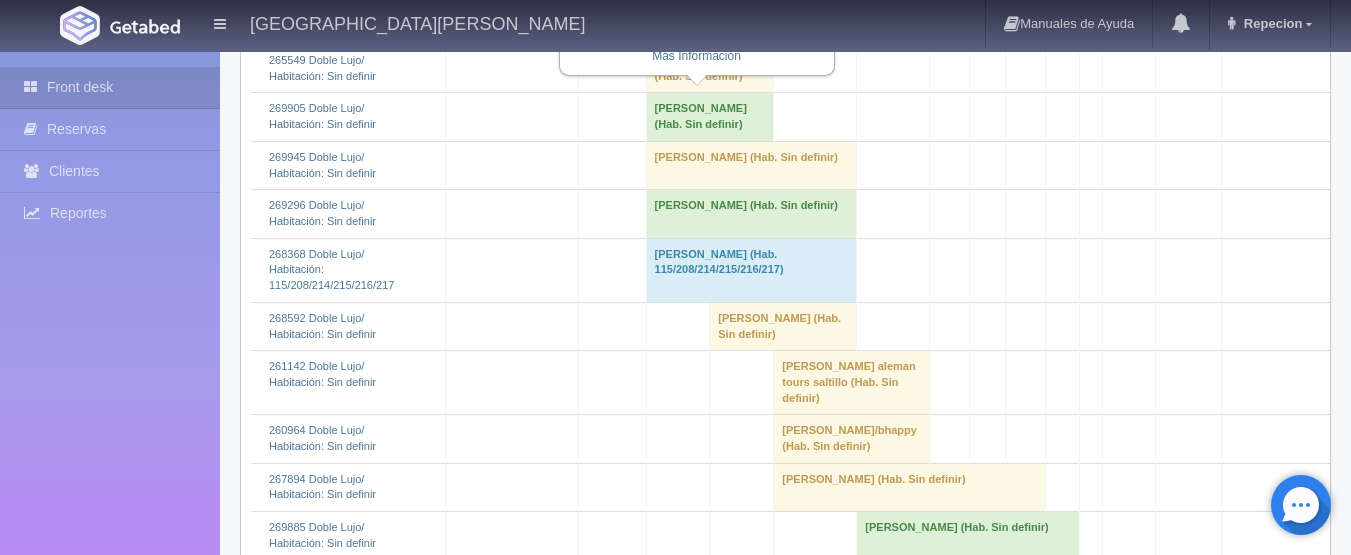 click on "LUIS MANUEL MADRID QUIJADA 												(Hab. Sin definir)" at bounding box center [710, 69] 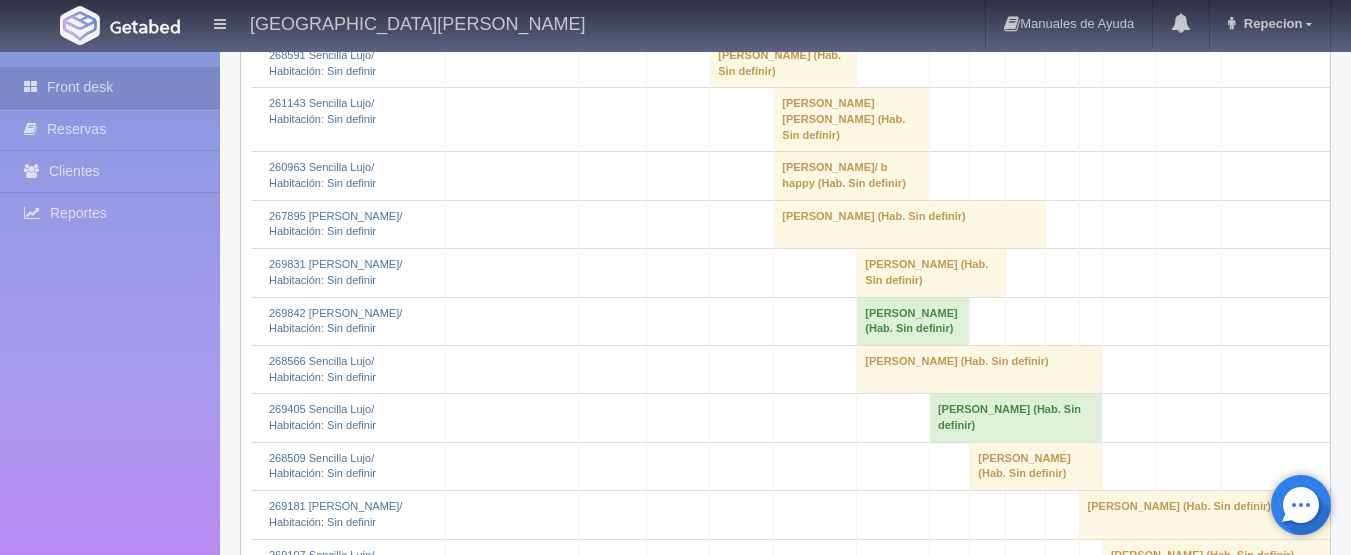 scroll, scrollTop: 4300, scrollLeft: 0, axis: vertical 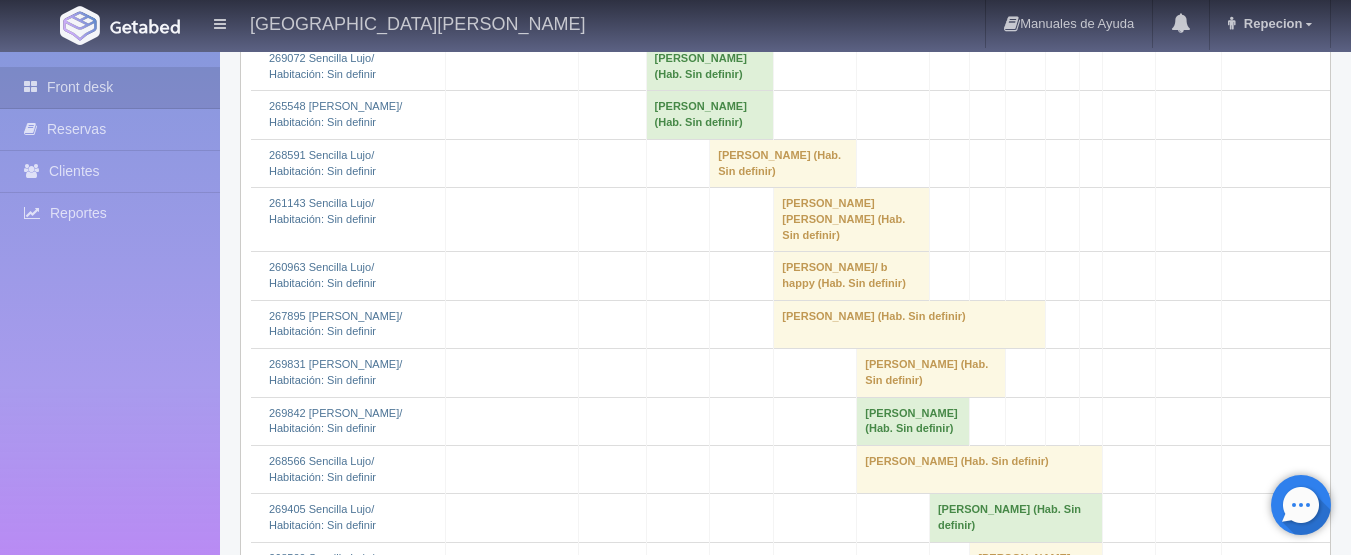 click on "Juan Carlos Jaimes 												(Hab. Sin definir)" at bounding box center (710, -30) 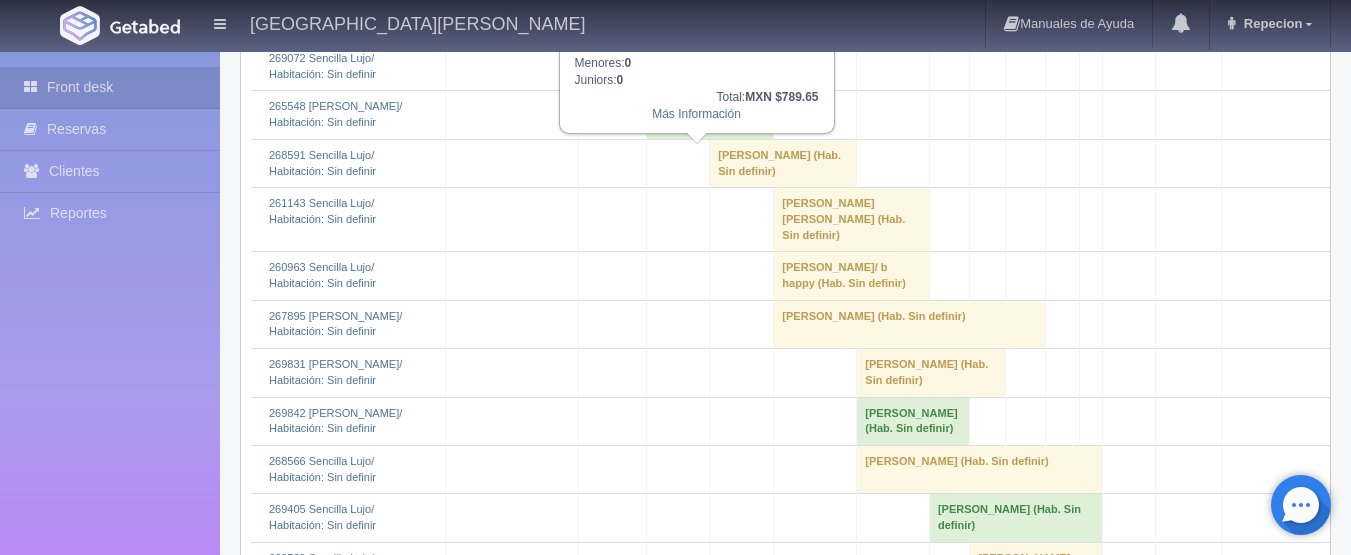 click on "Juan Carlos Jaimes 												(Hab. Sin definir)" at bounding box center (710, -30) 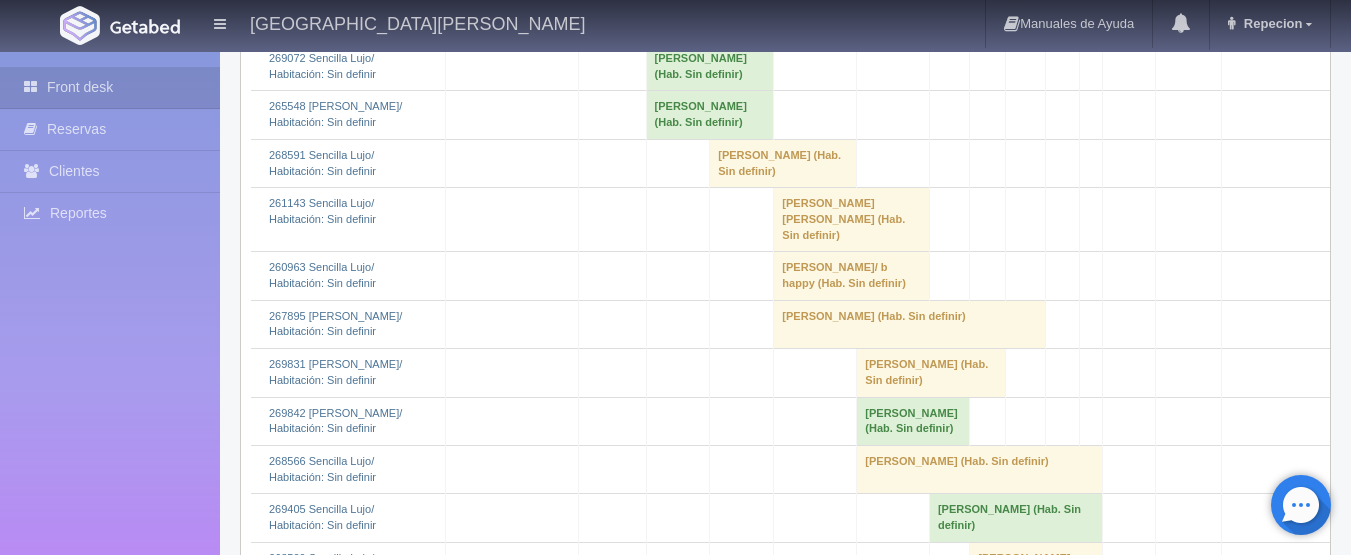 click on "Jacqueline Ornelas Gonzalez 												(Hab. Sin definir)" at bounding box center [710, 18] 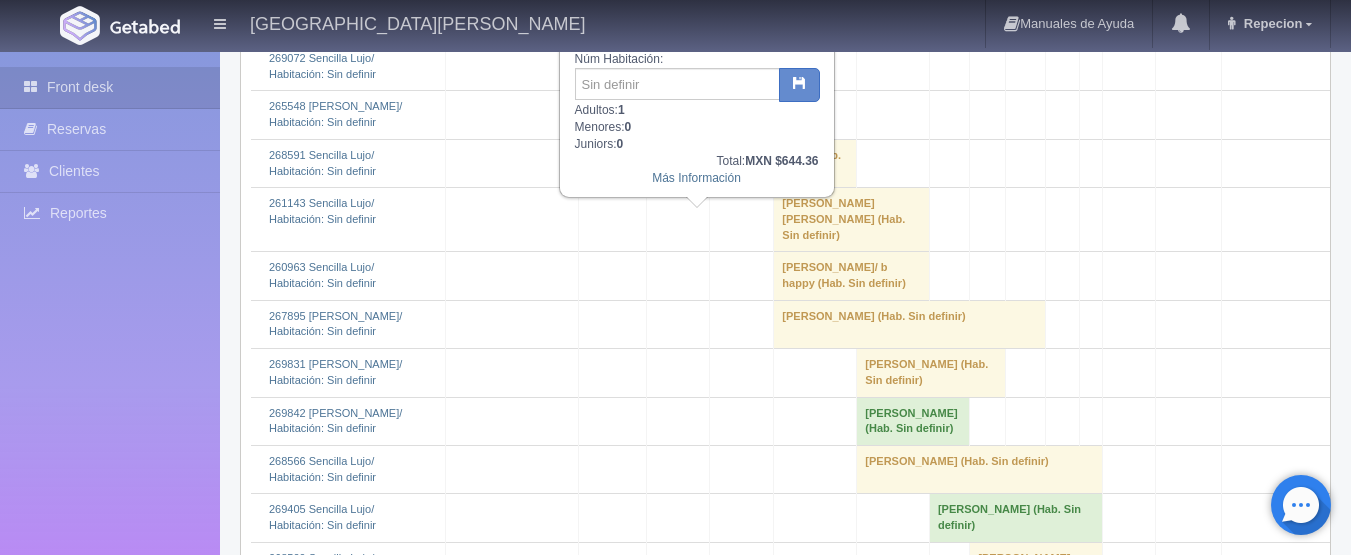 click on "Jacqueline Ornelas Gonzalez 												(Hab. Sin definir)" at bounding box center (710, 18) 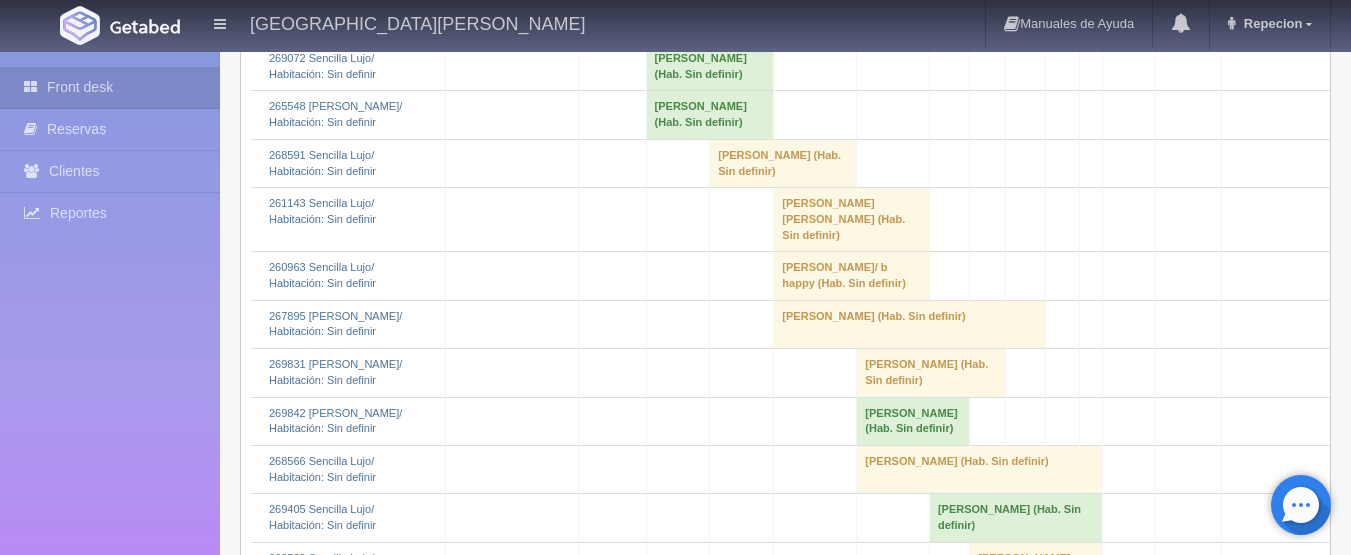 click on "Hector Manuel Gomez Martinez 												(Hab. Sin definir)" at bounding box center [710, 67] 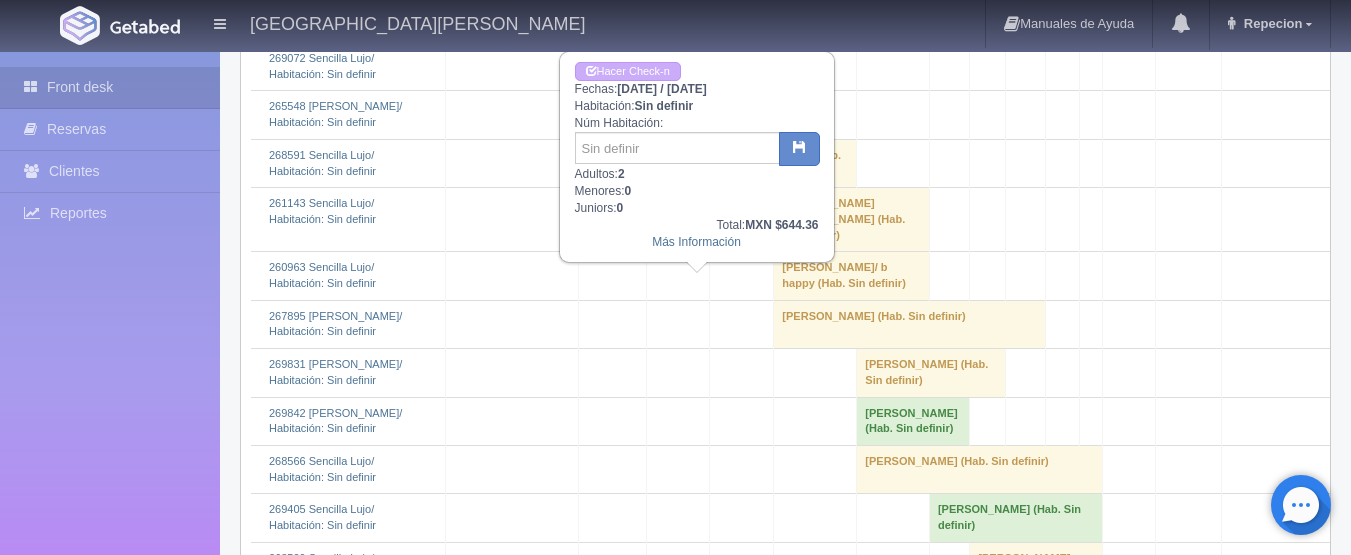 click on "Hector Manuel Gomez Martinez 												(Hab. Sin definir)" at bounding box center (710, 67) 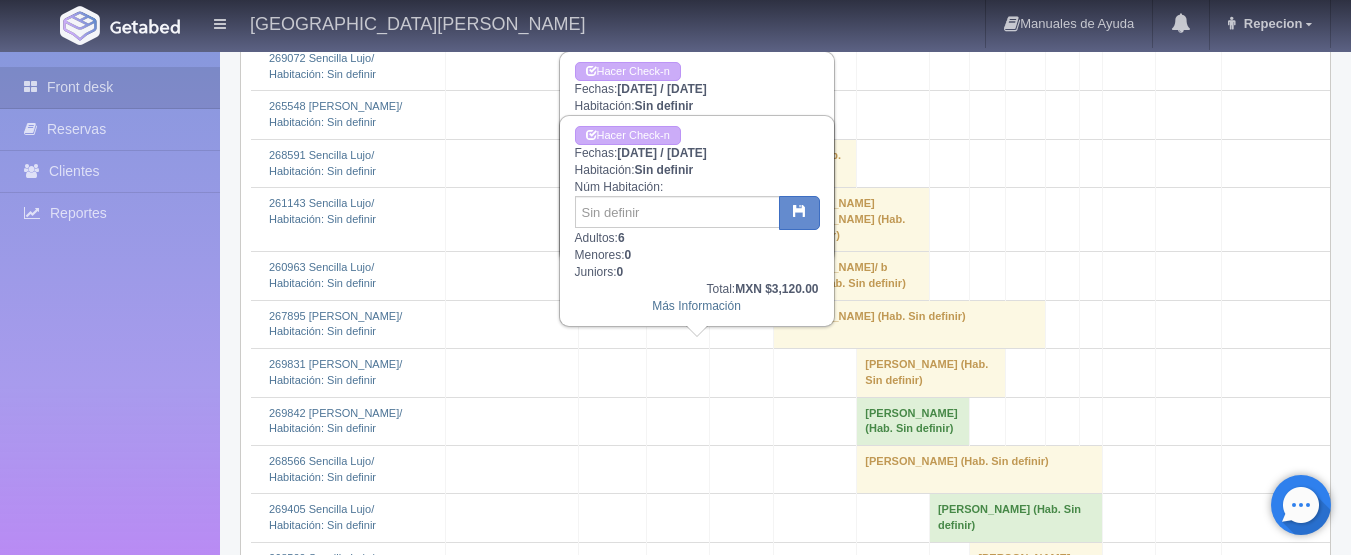 click on "LUIS MANUEL MADRID QUIJADA 												(Hab. Sin definir)" at bounding box center [710, 115] 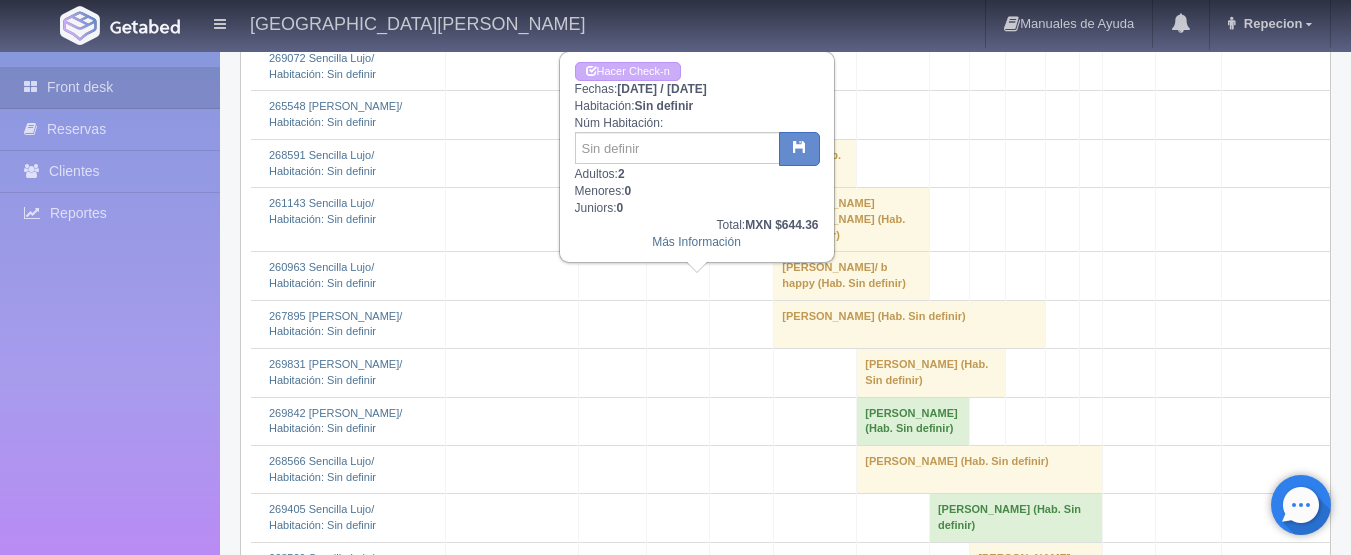 click on "Hector Manuel Gomez Martinez 												(Hab. Sin definir)" at bounding box center [710, 67] 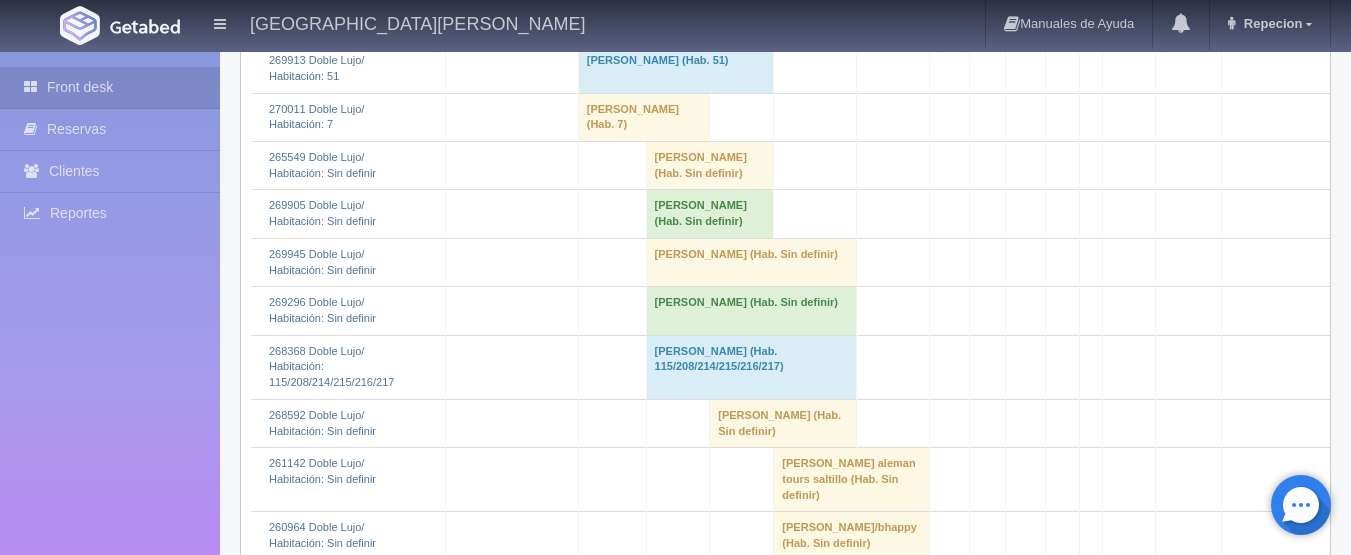 scroll, scrollTop: 1600, scrollLeft: 0, axis: vertical 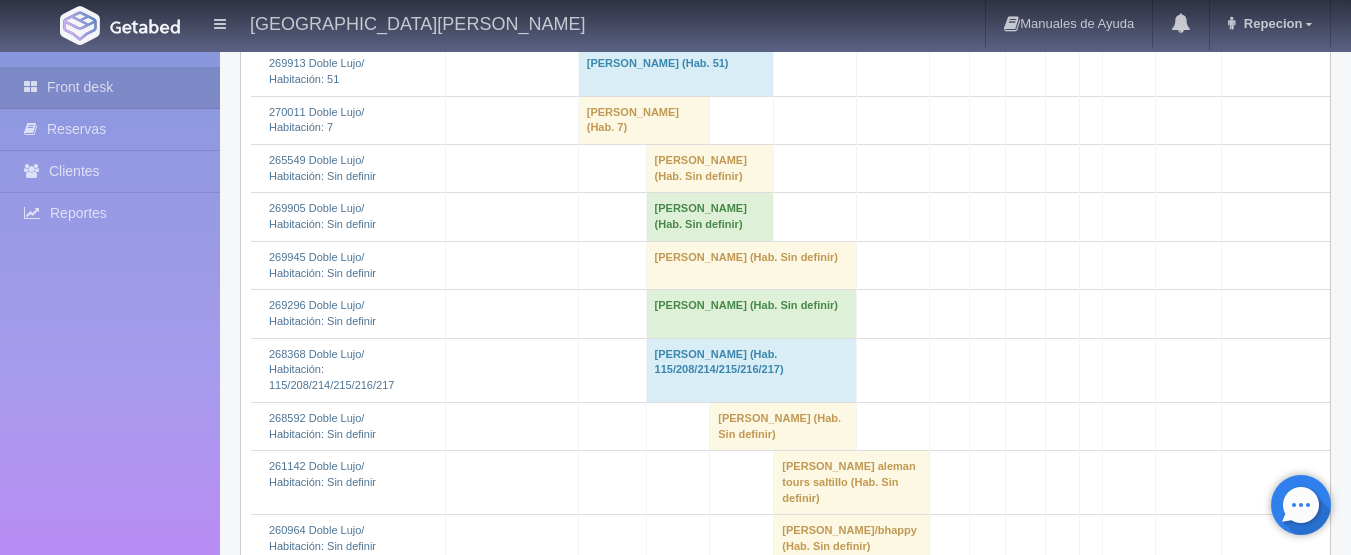 click on "LUIS MANUEL MADRID QUIJADA 												(Hab. Sin definir)" at bounding box center [710, 169] 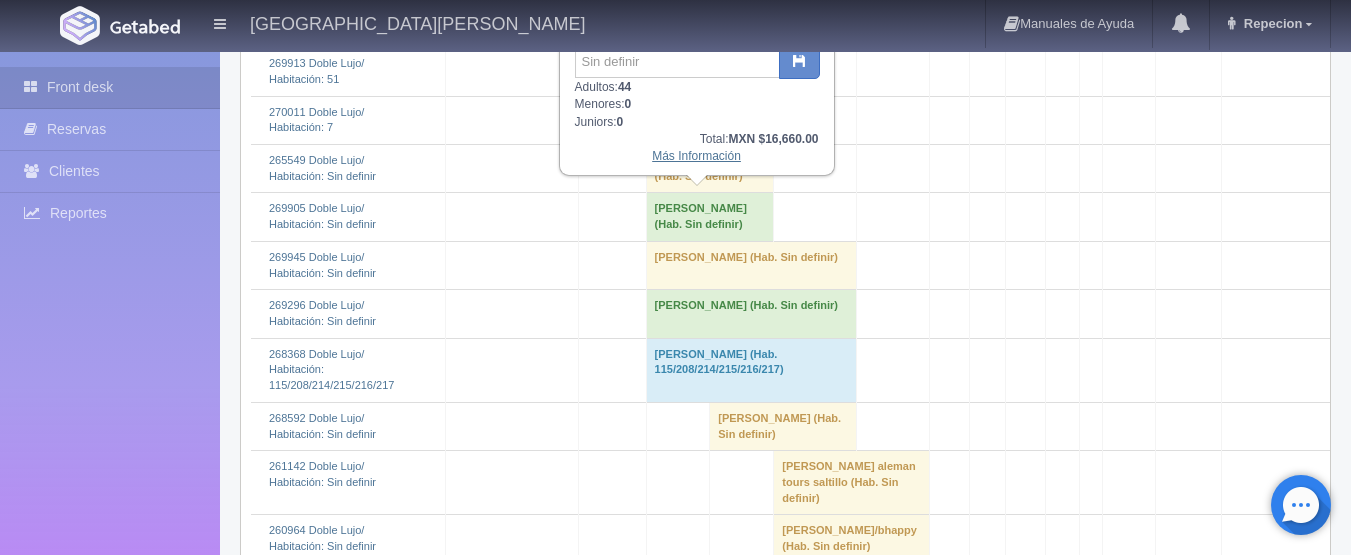click on "Más Información" at bounding box center (696, 156) 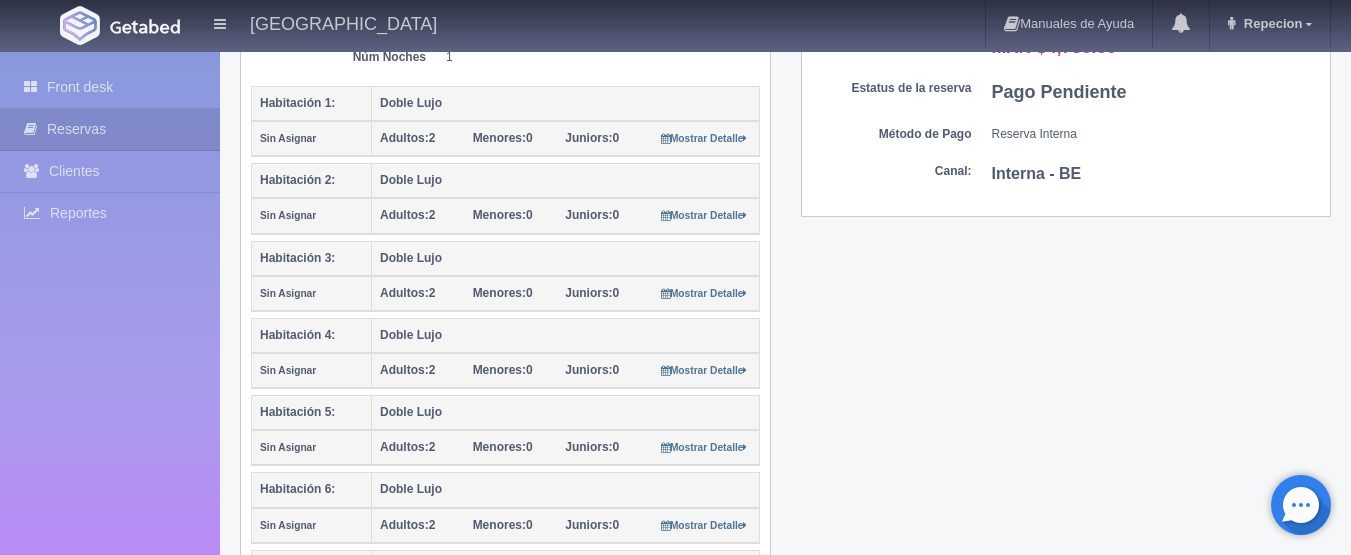 scroll, scrollTop: 400, scrollLeft: 0, axis: vertical 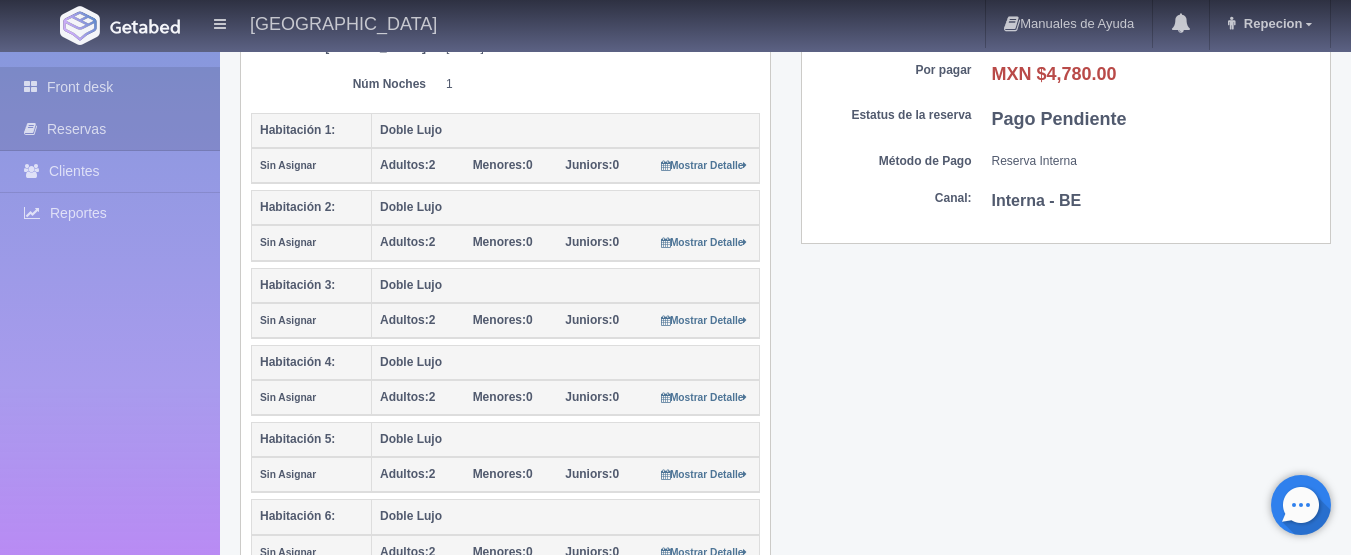 click on "Front desk" at bounding box center [110, 87] 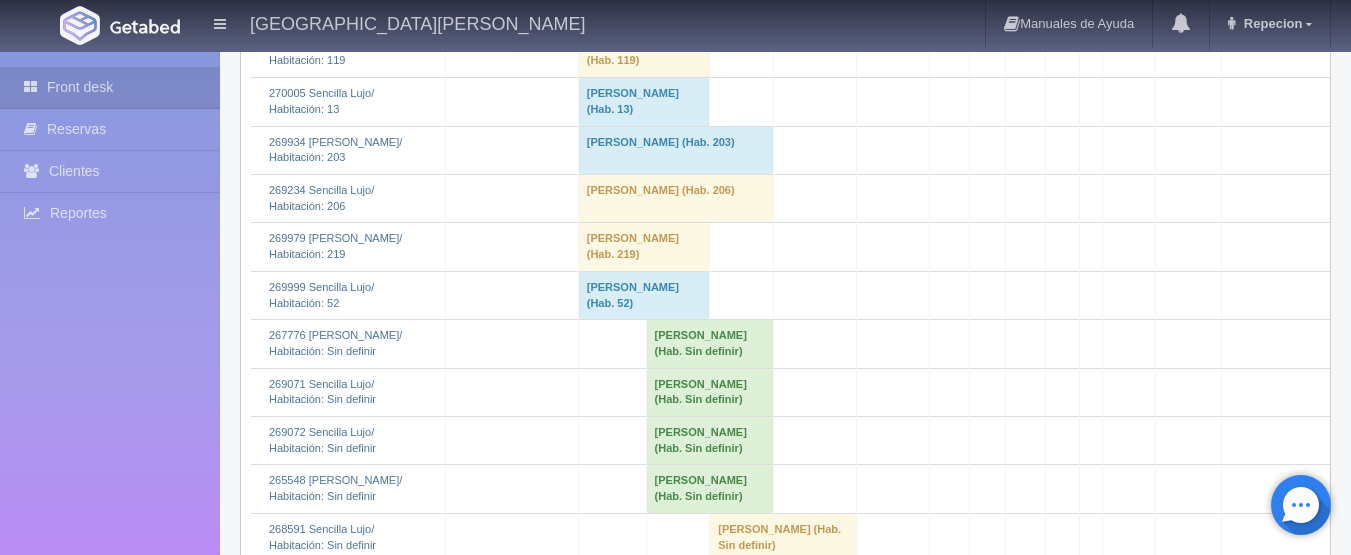 scroll, scrollTop: 4200, scrollLeft: 0, axis: vertical 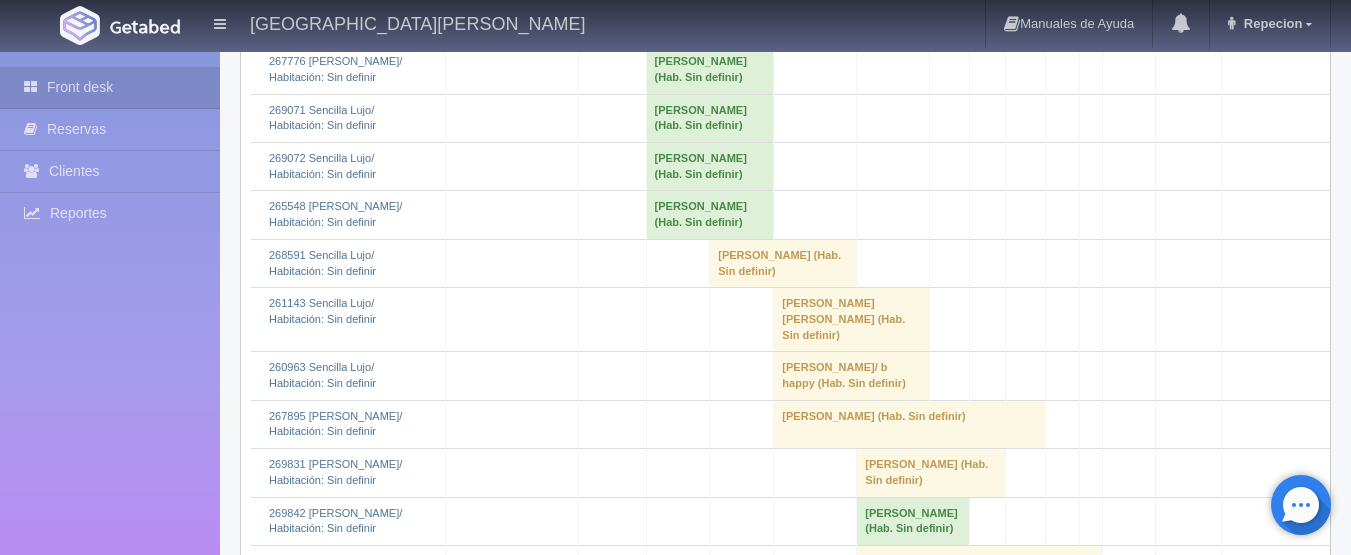 click on "Juan Carlos Jaimes 												(Hab. Sin definir)" at bounding box center [710, 70] 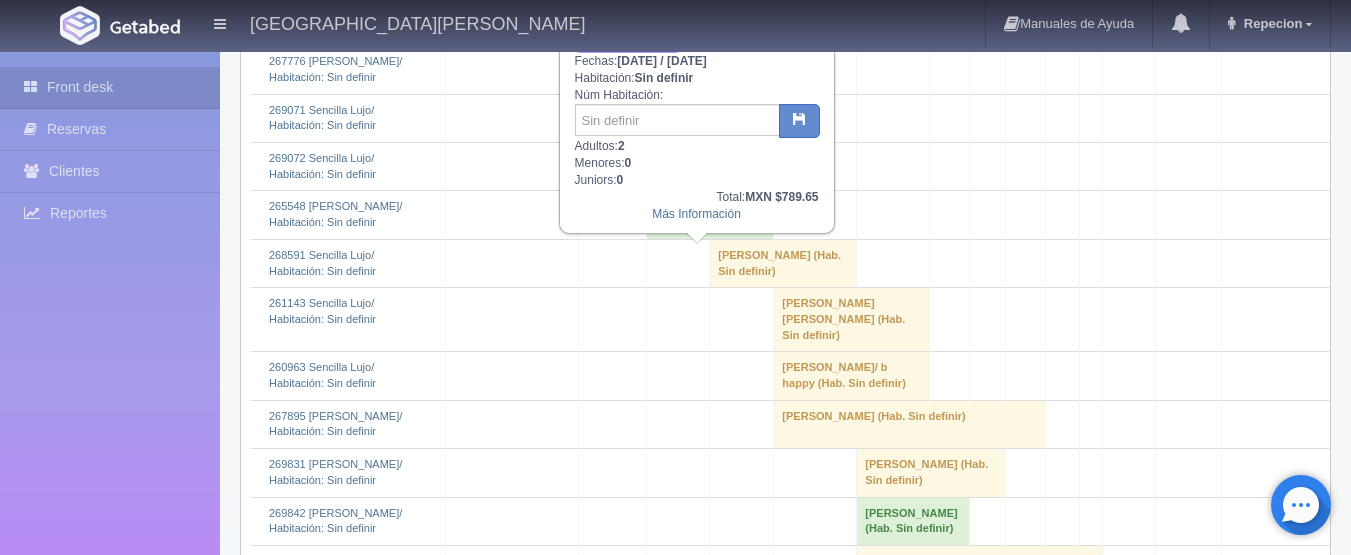 click on "Juan Carlos Jaimes 												(Hab. Sin definir)" at bounding box center (710, 70) 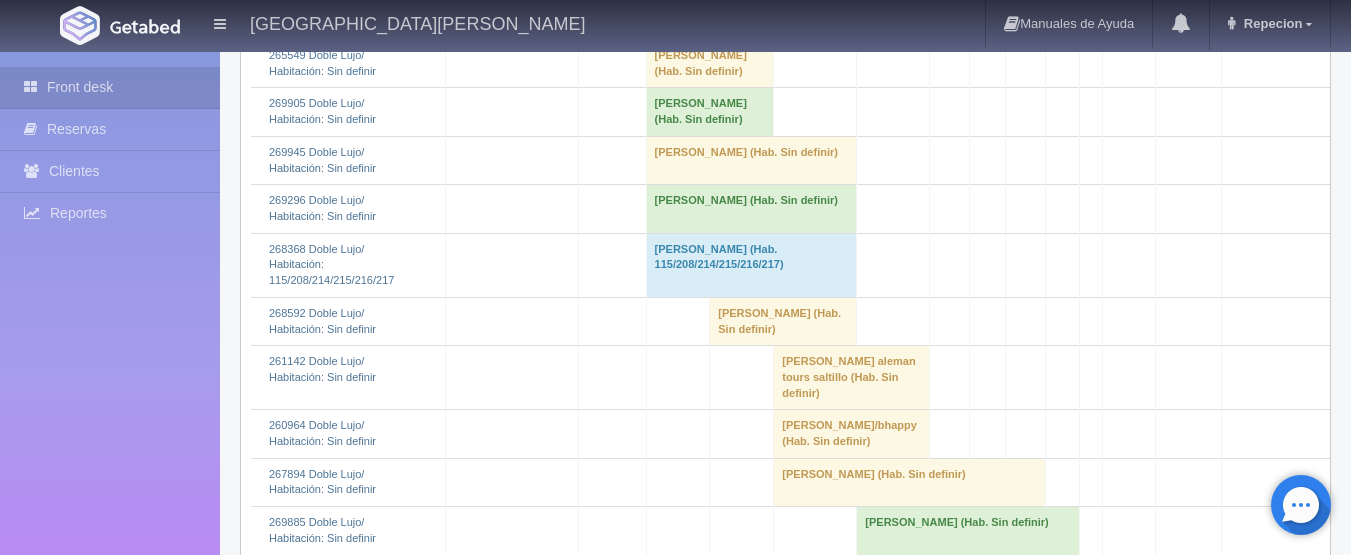 scroll, scrollTop: 1700, scrollLeft: 0, axis: vertical 